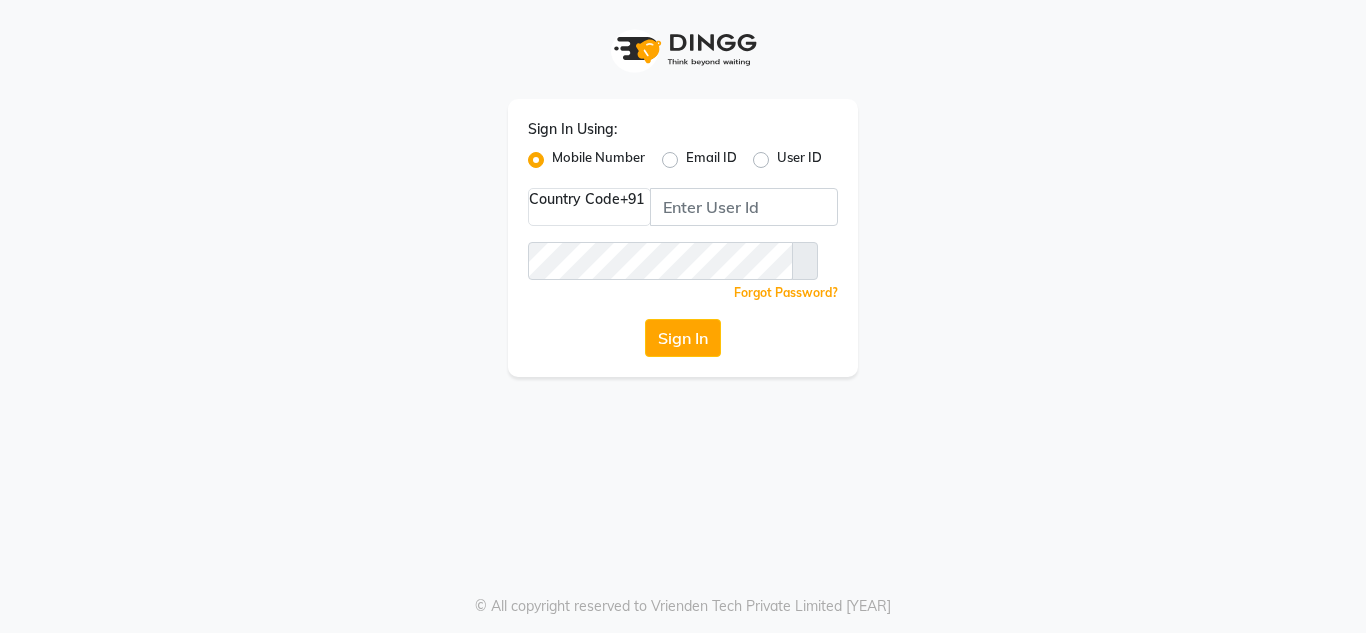scroll, scrollTop: 0, scrollLeft: 0, axis: both 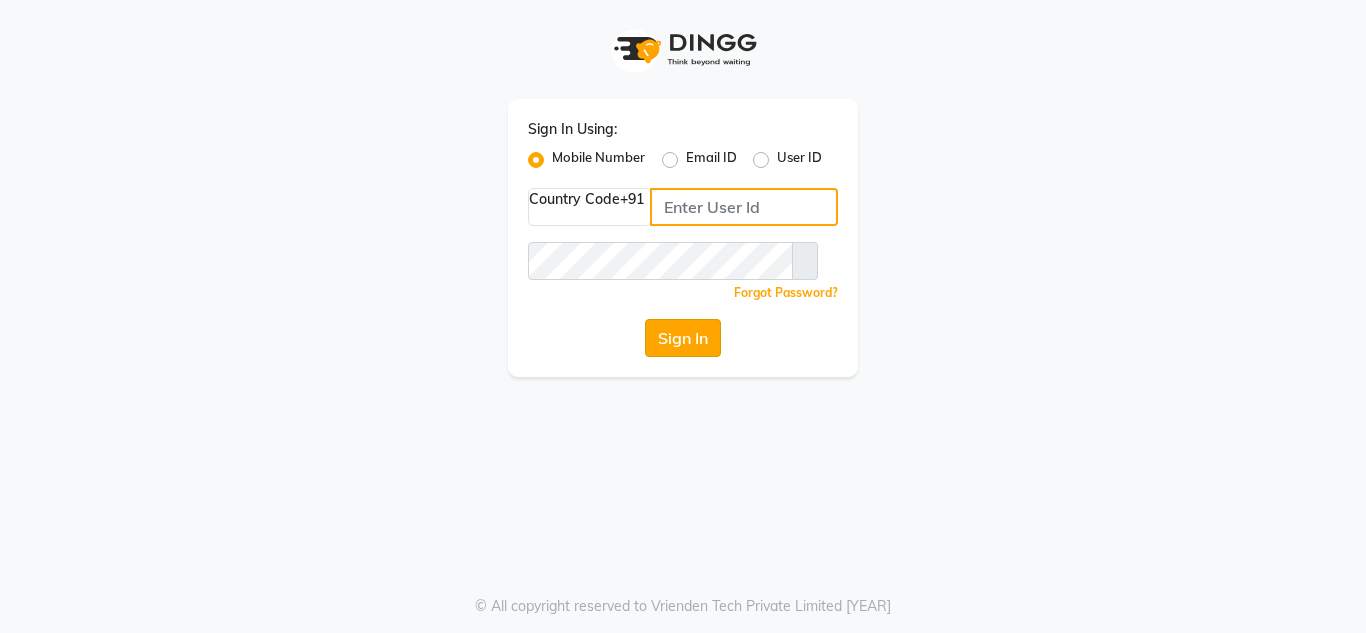 type on "[PHONE]" 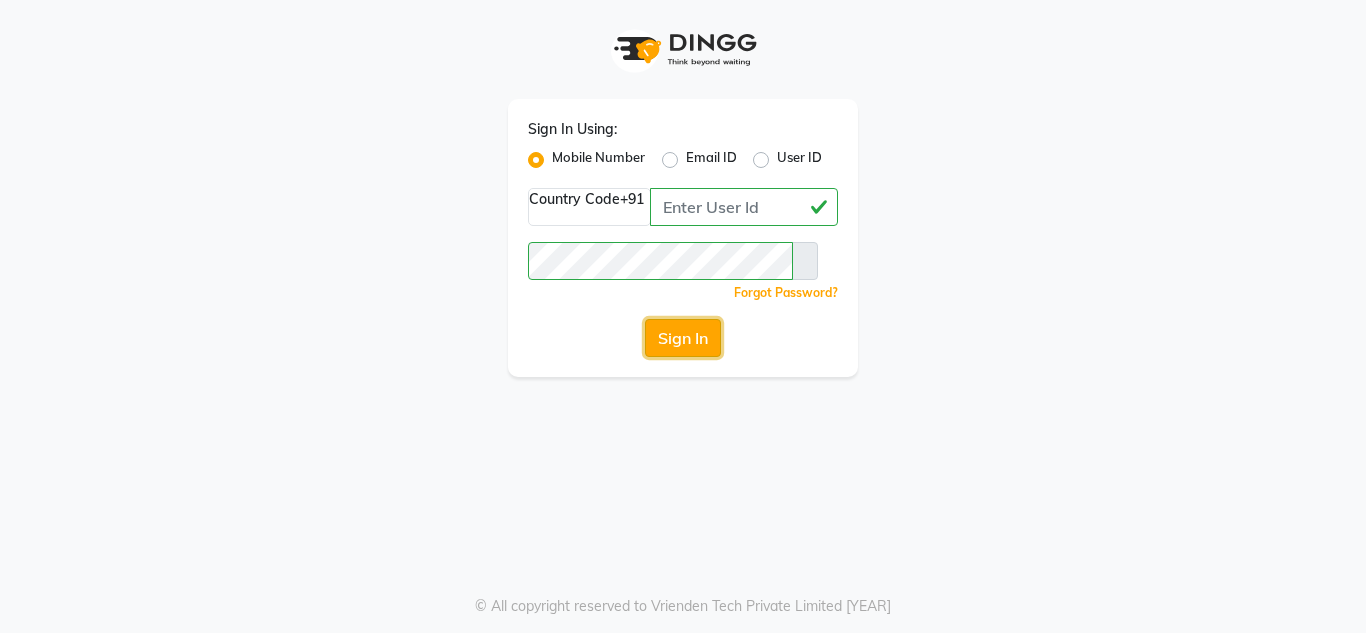 click on "Sign In" at bounding box center [683, 338] 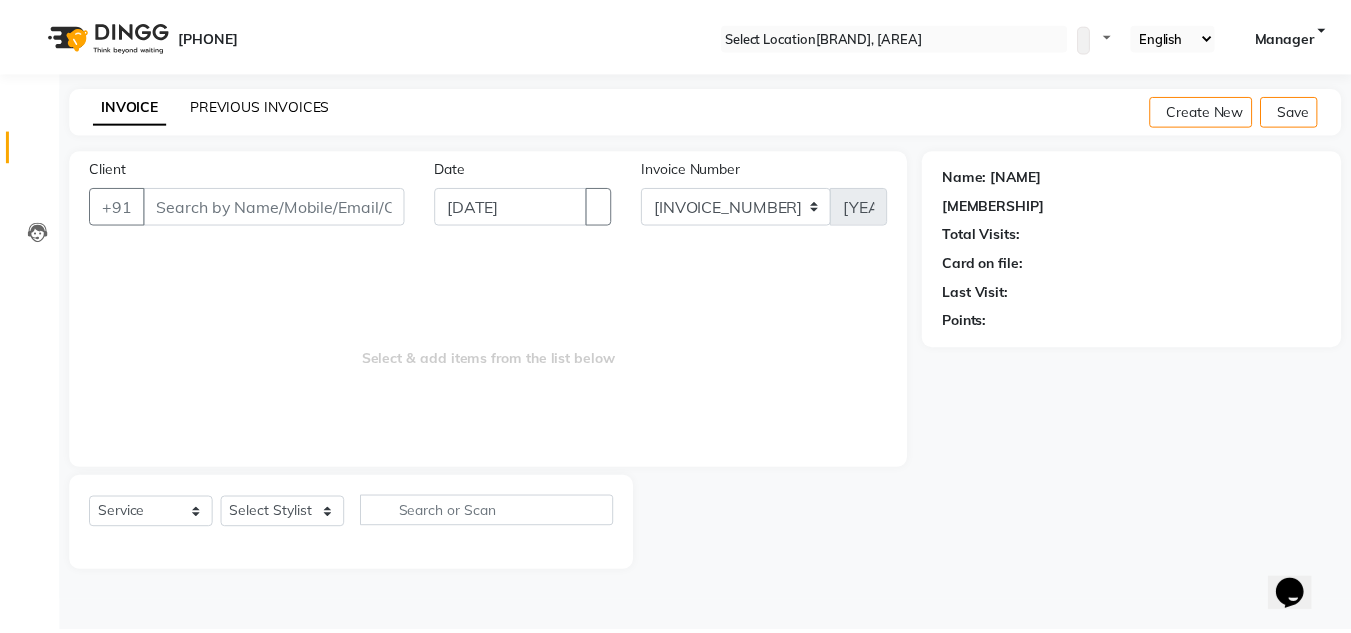 scroll, scrollTop: 0, scrollLeft: 0, axis: both 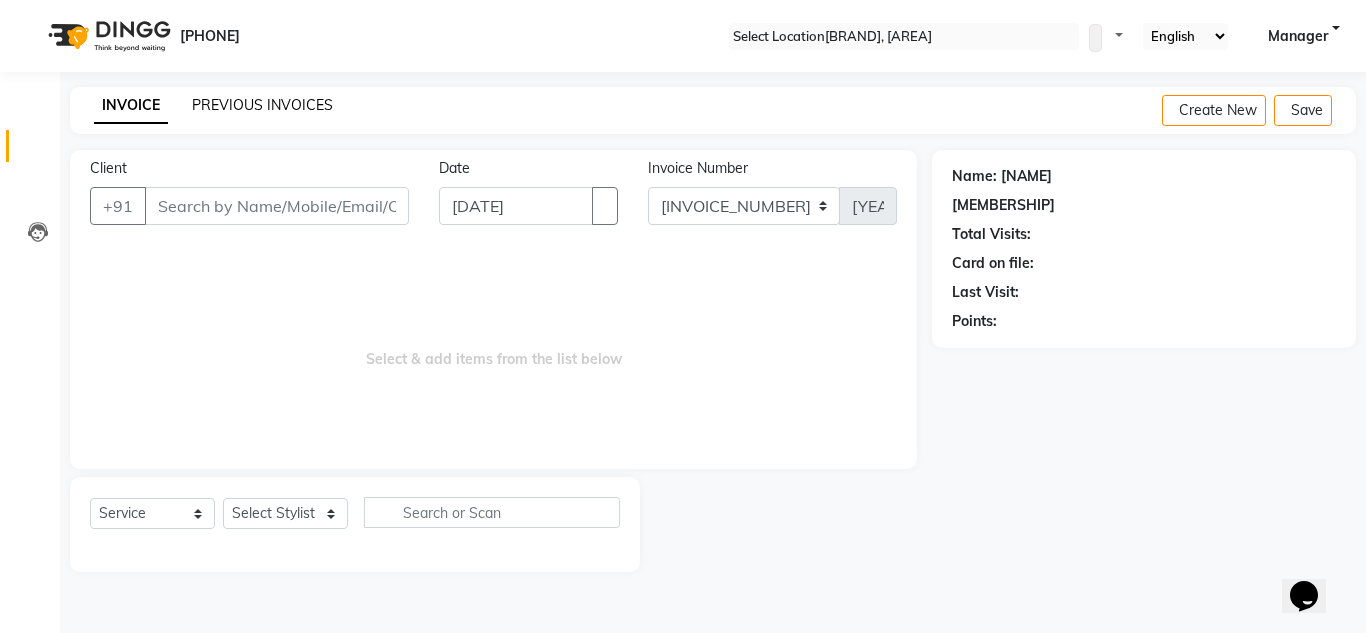 click on "PREVIOUS INVOICES" at bounding box center (262, 105) 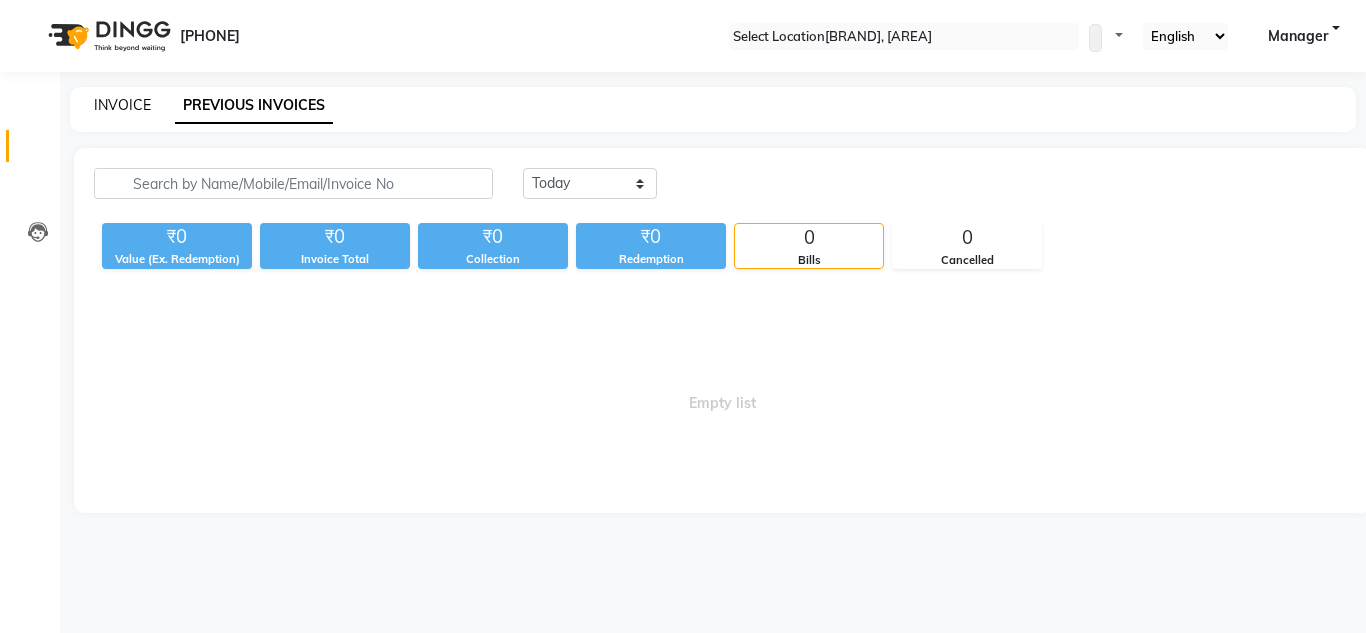 click on "INVOICE" at bounding box center (122, 105) 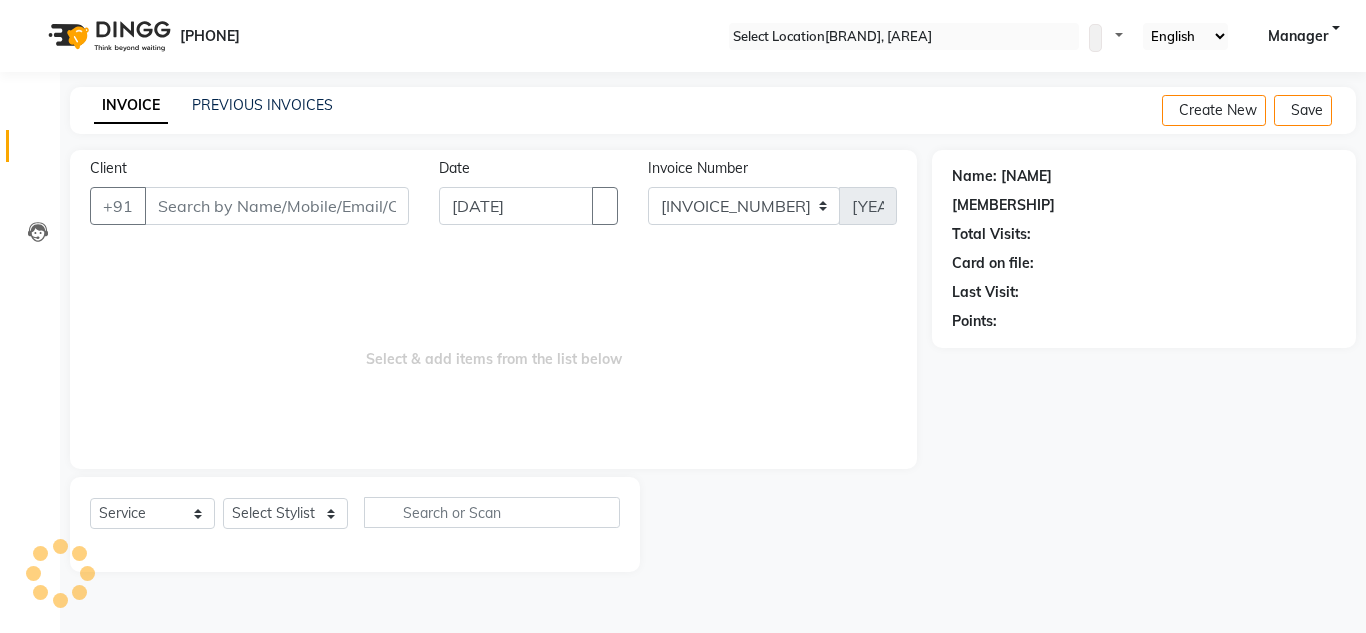 click on "Client" at bounding box center [277, 206] 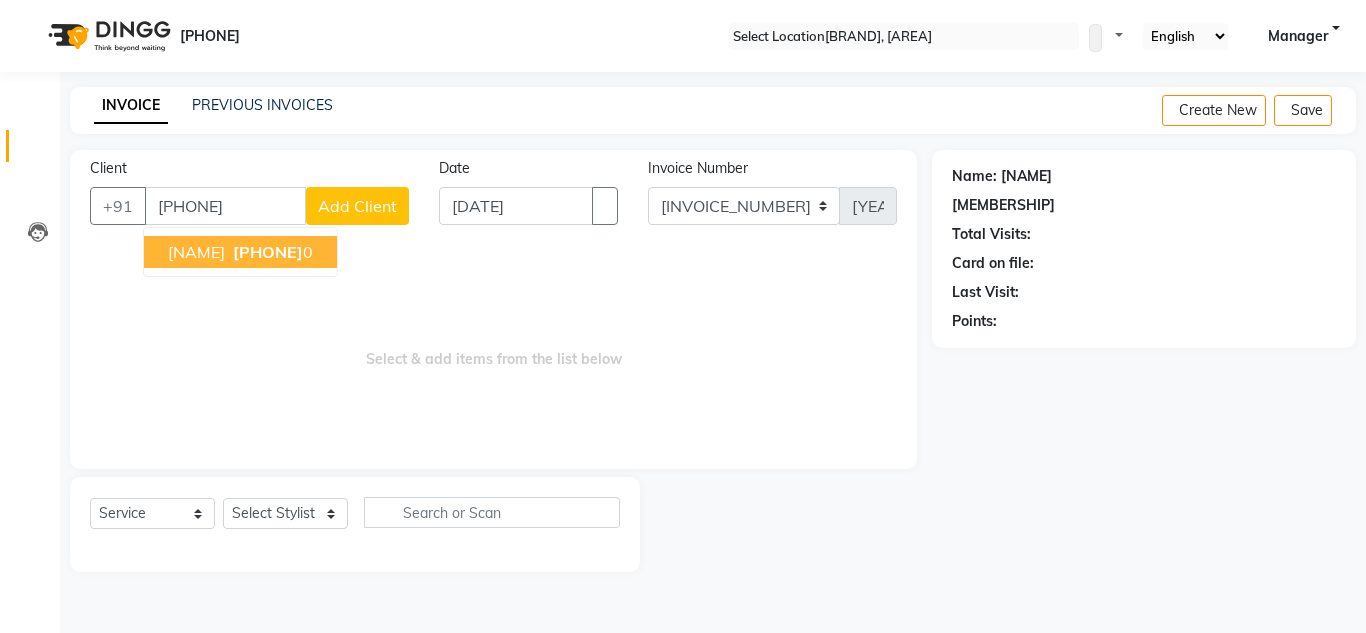 type on "[PHONE]" 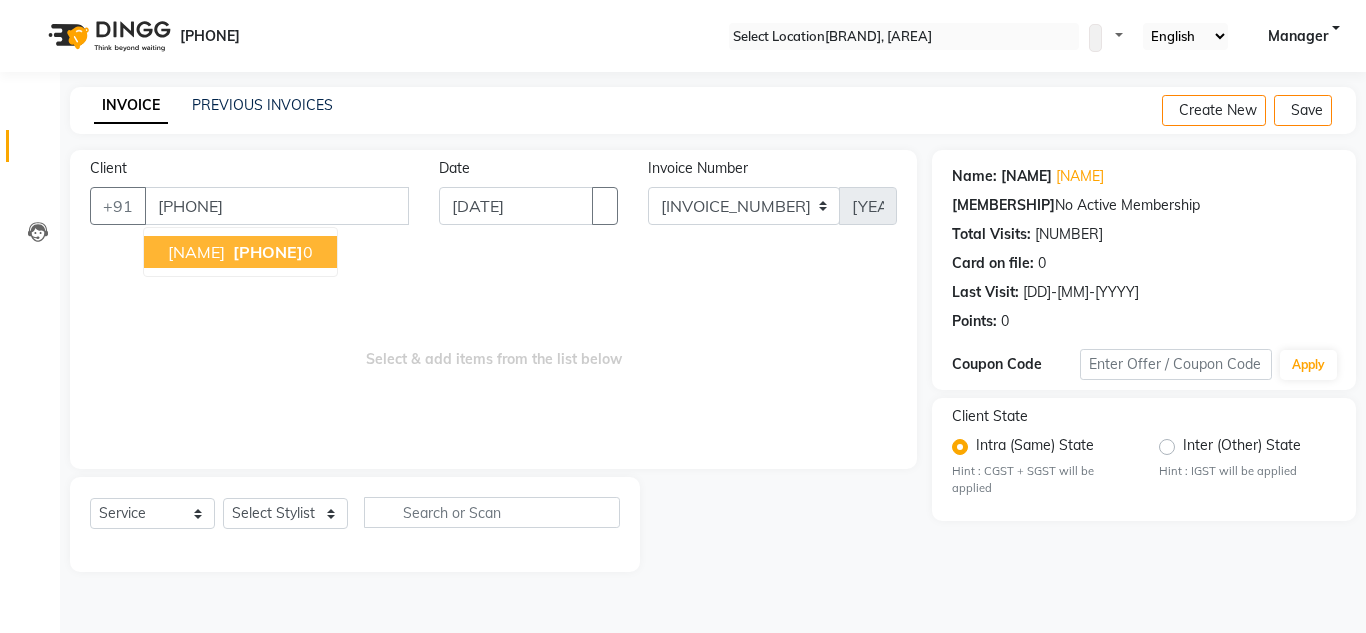 click on "[NAME]" at bounding box center (196, 252) 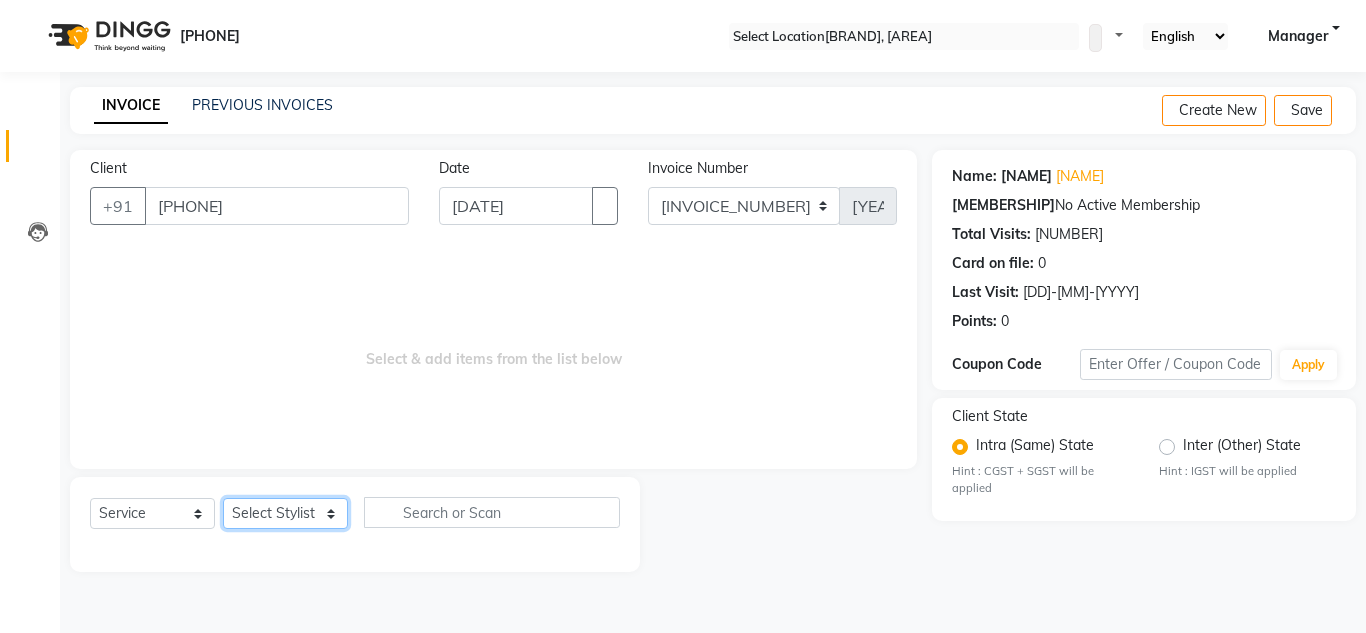 click on "Select Stylist [FIRST] [FIRST] [FIRST] [FIRST] [FIRST] [FIRST] [FIRST] [FIRST] [FIRST] [FIRST]" at bounding box center [285, 513] 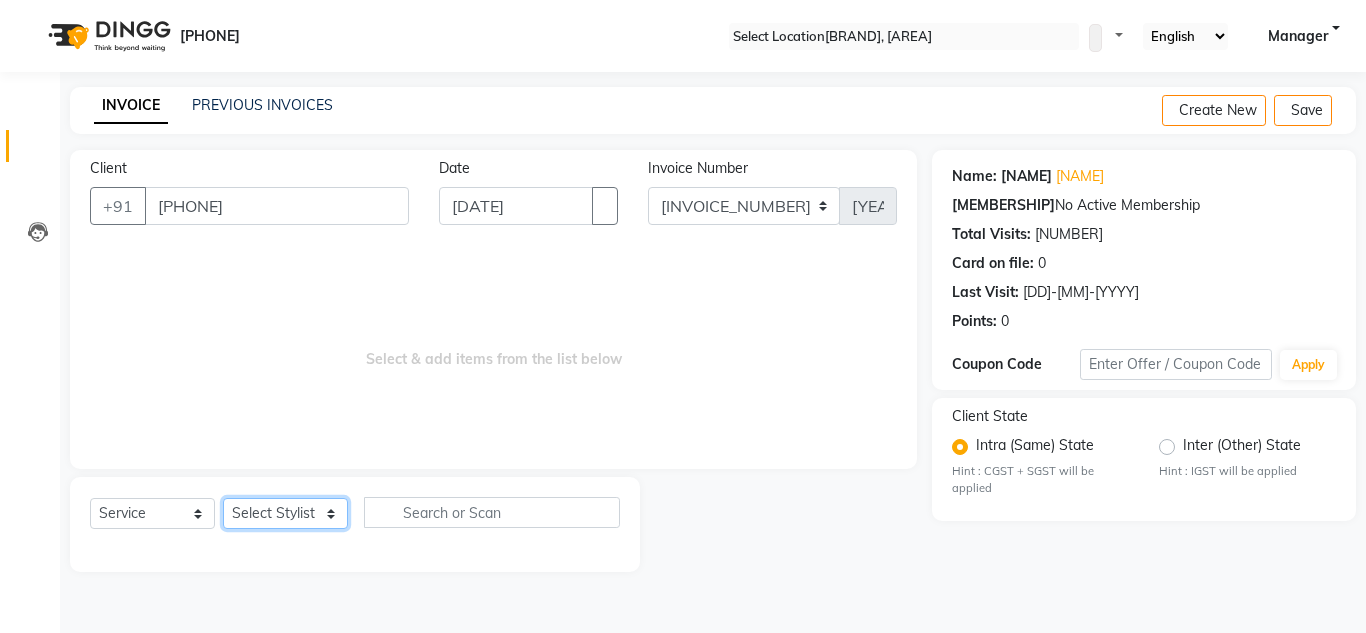 select on "63038" 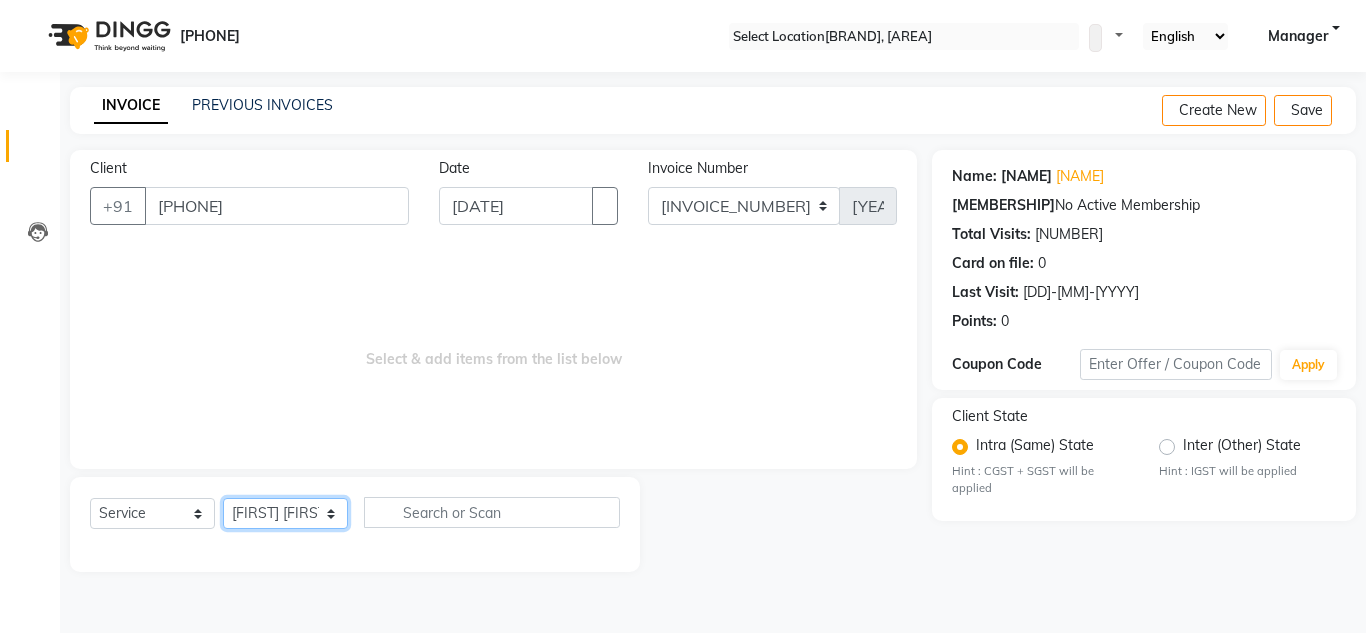 click on "Select Stylist [FIRST] [FIRST] [FIRST] [FIRST] [FIRST] [FIRST] [FIRST] [FIRST] [FIRST] [FIRST]" at bounding box center (285, 513) 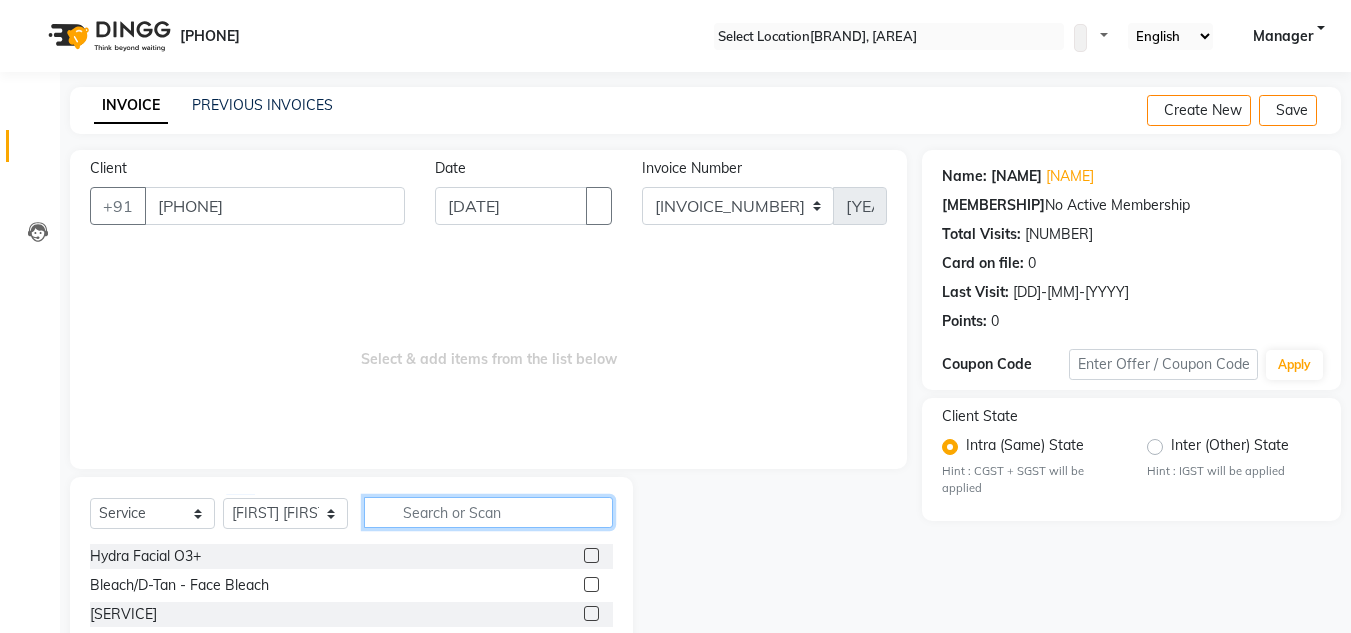 click at bounding box center (488, 512) 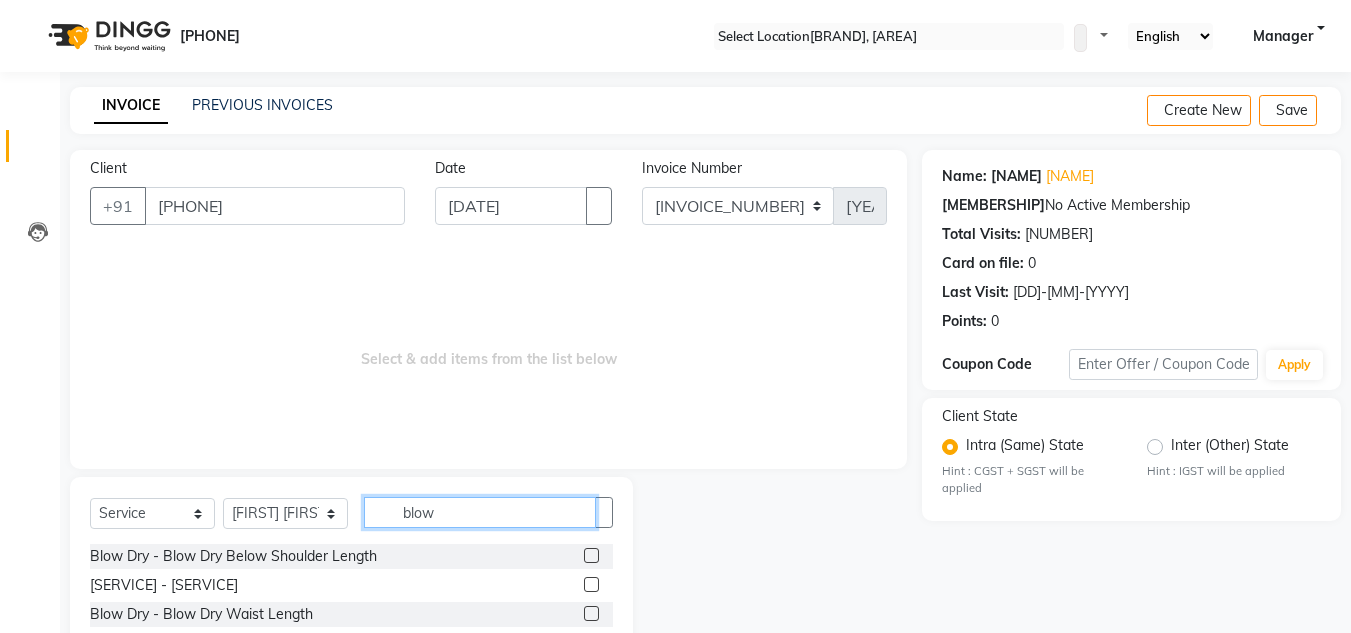 type on "blow" 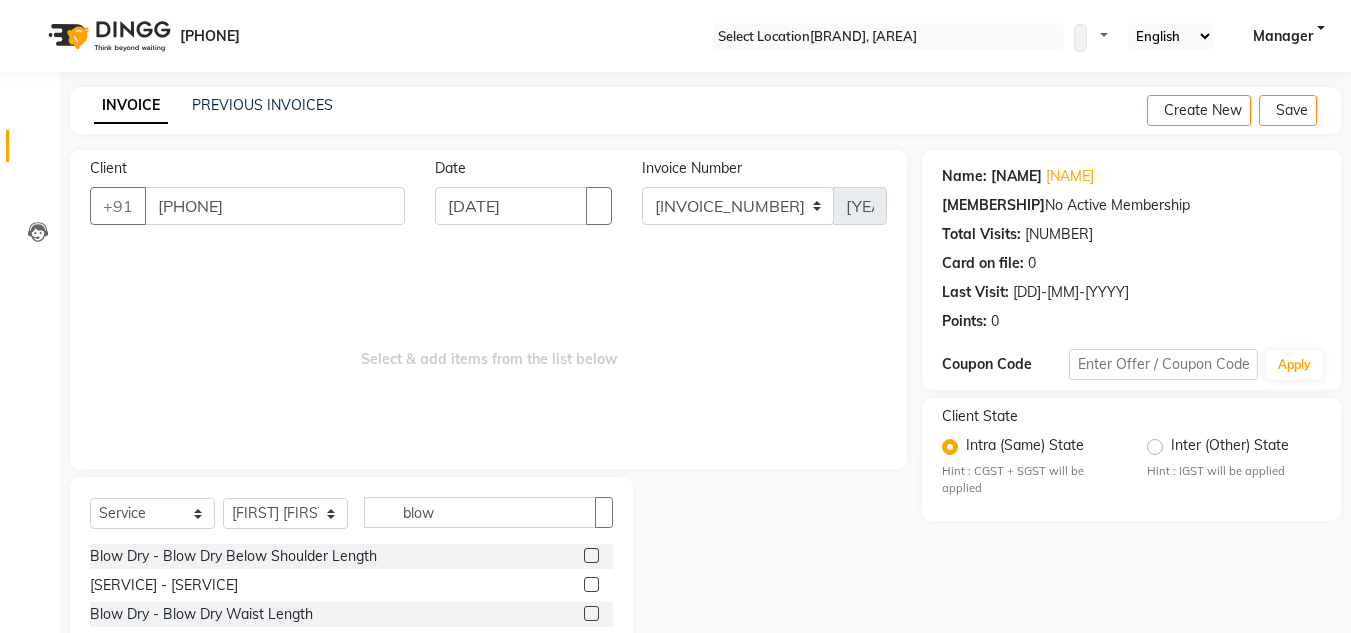 click at bounding box center [591, 584] 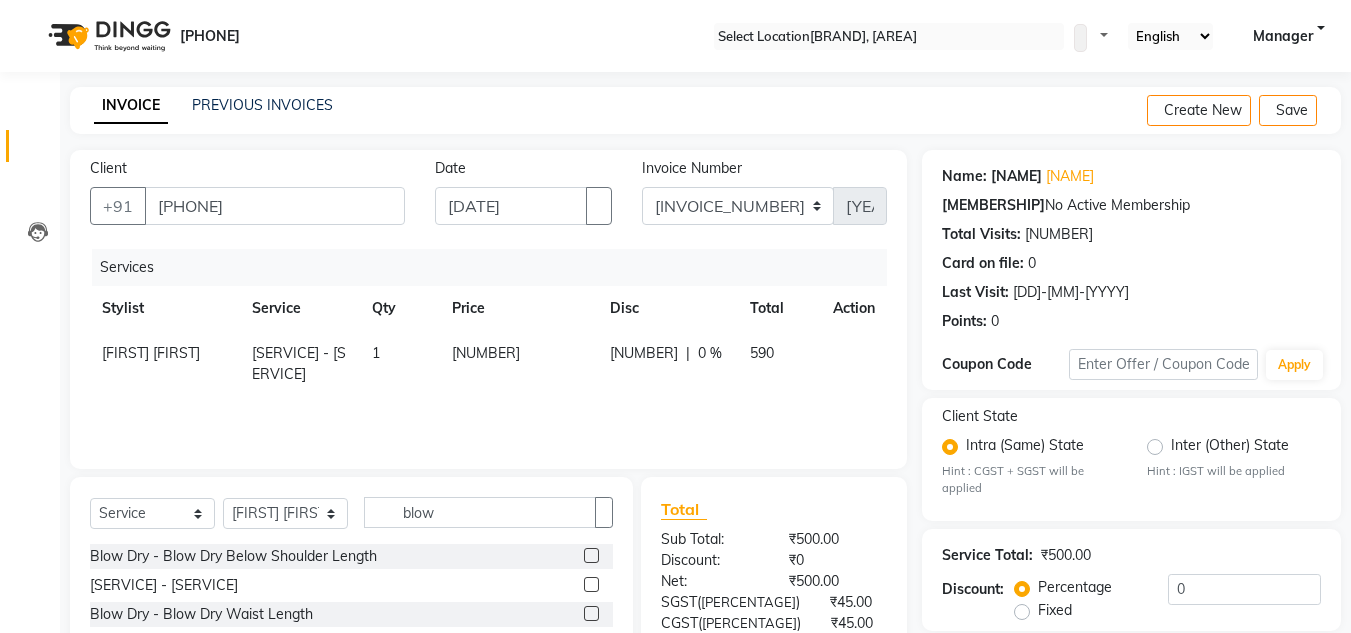 click on "[NUMBER]" at bounding box center (519, 364) 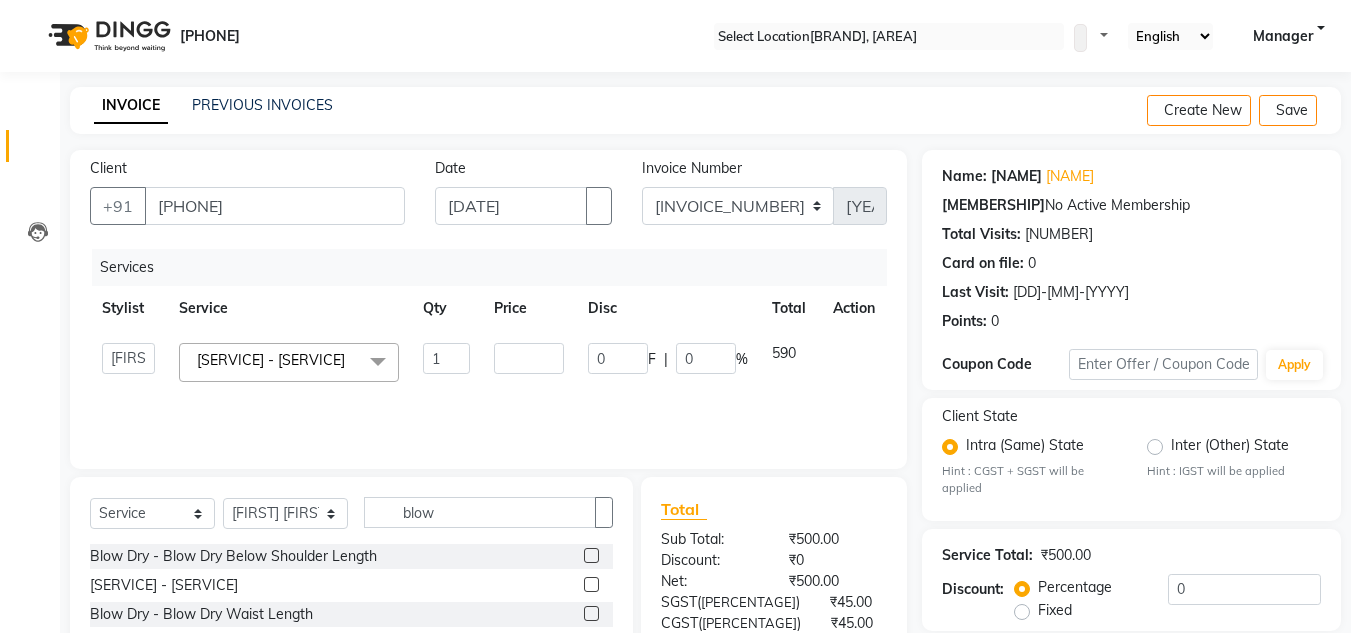 click on "[NUMBER]" at bounding box center [447, 358] 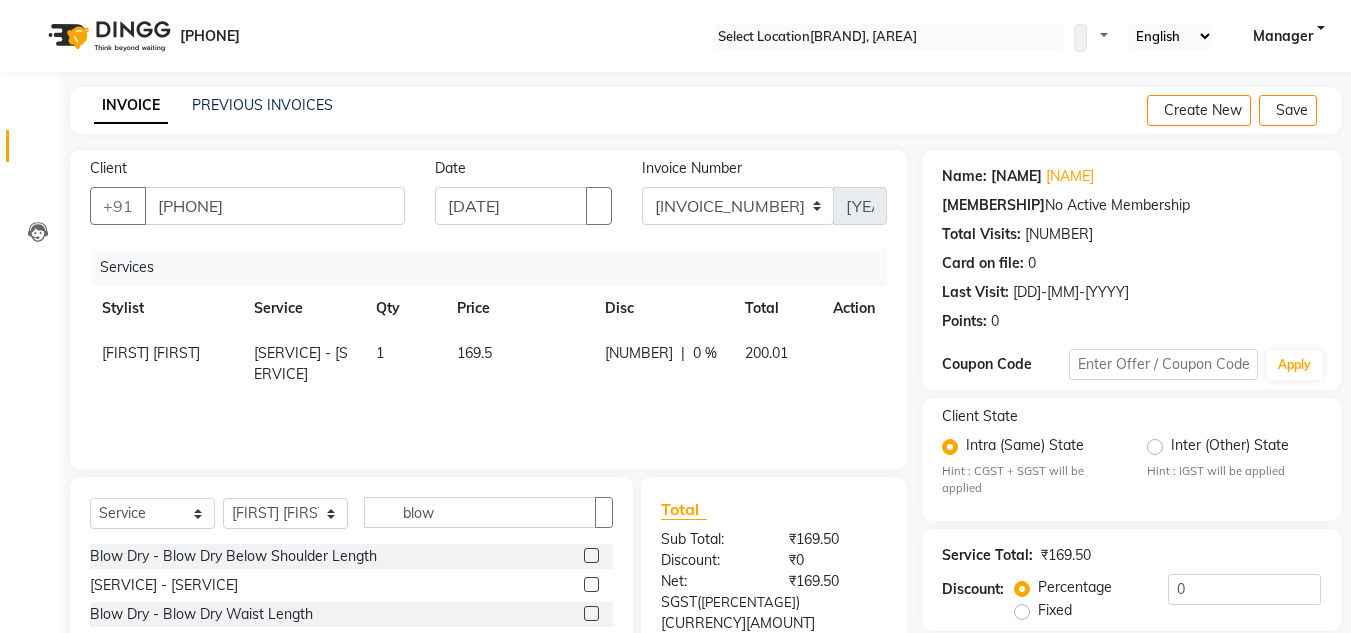 click on "200.01" at bounding box center (151, 353) 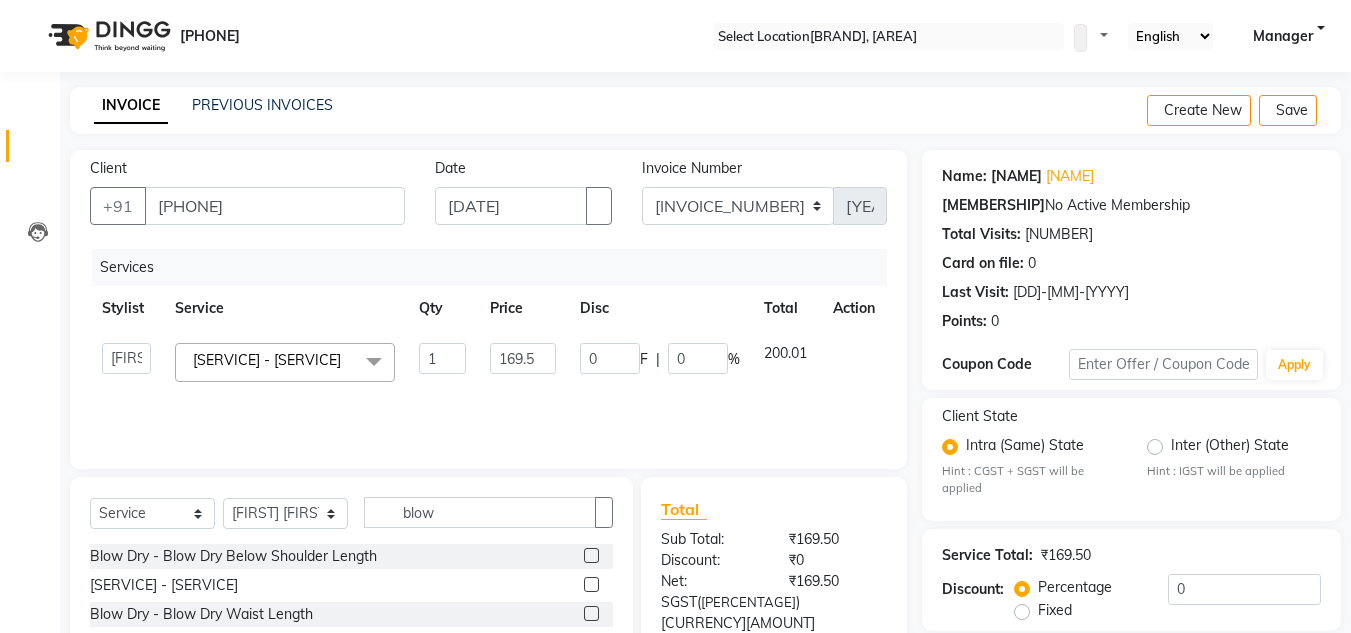 scroll, scrollTop: 188, scrollLeft: 0, axis: vertical 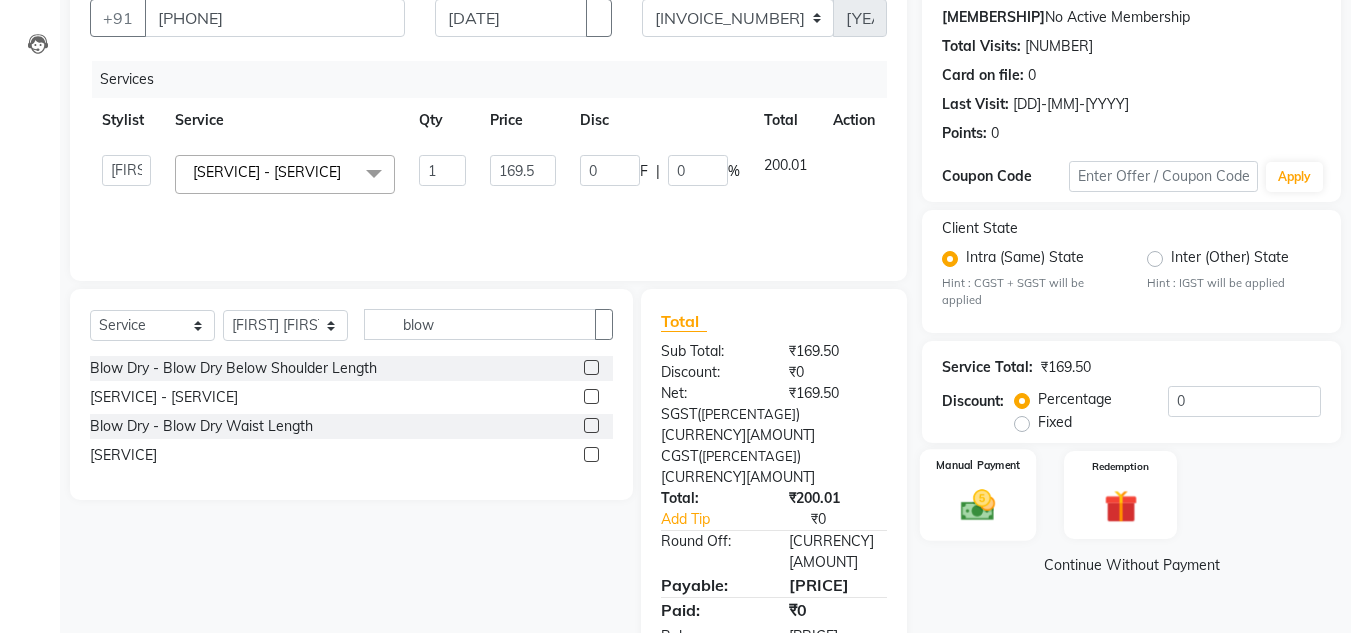click at bounding box center [978, 506] 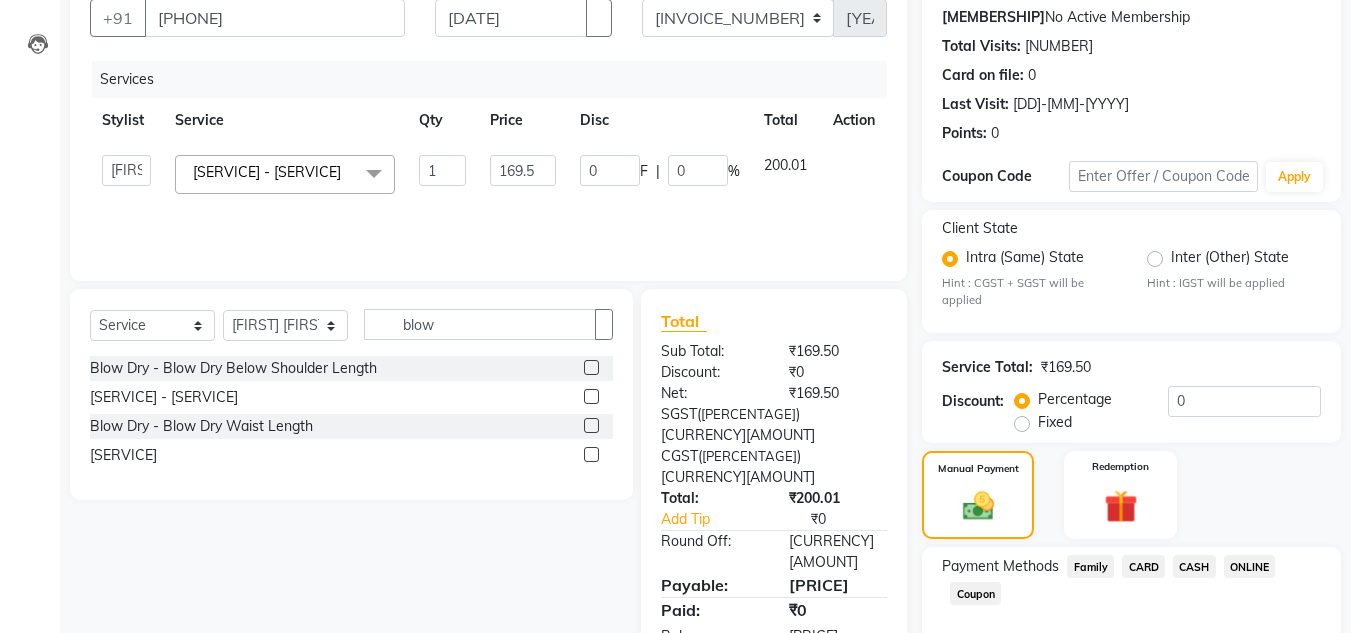 click on "ONLINE" at bounding box center [1090, 566] 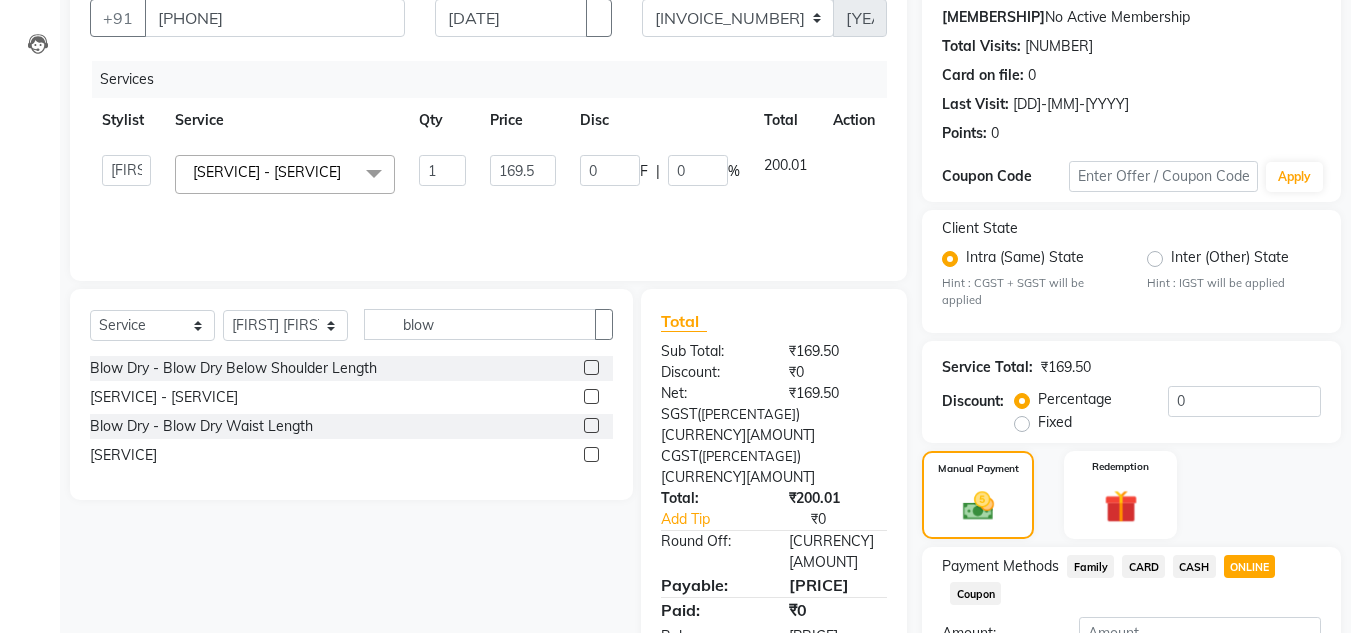 scroll, scrollTop: 361, scrollLeft: 0, axis: vertical 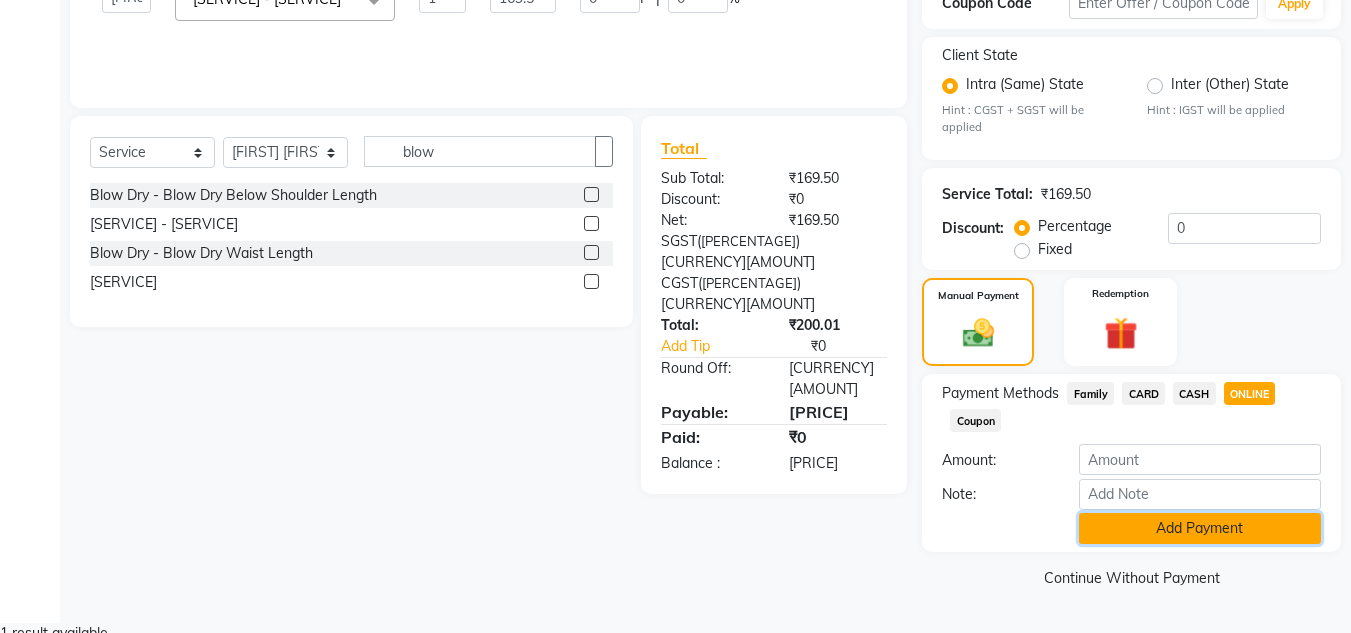 click on "Add Payment" at bounding box center (1200, 528) 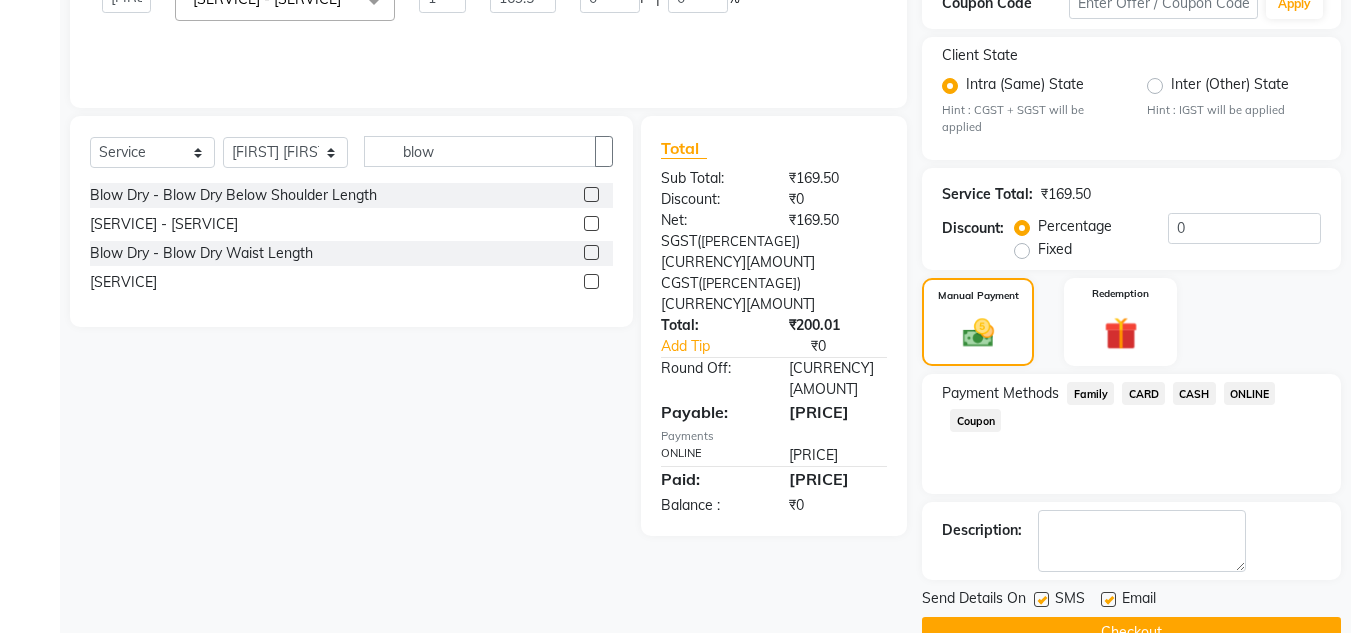 scroll, scrollTop: 418, scrollLeft: 0, axis: vertical 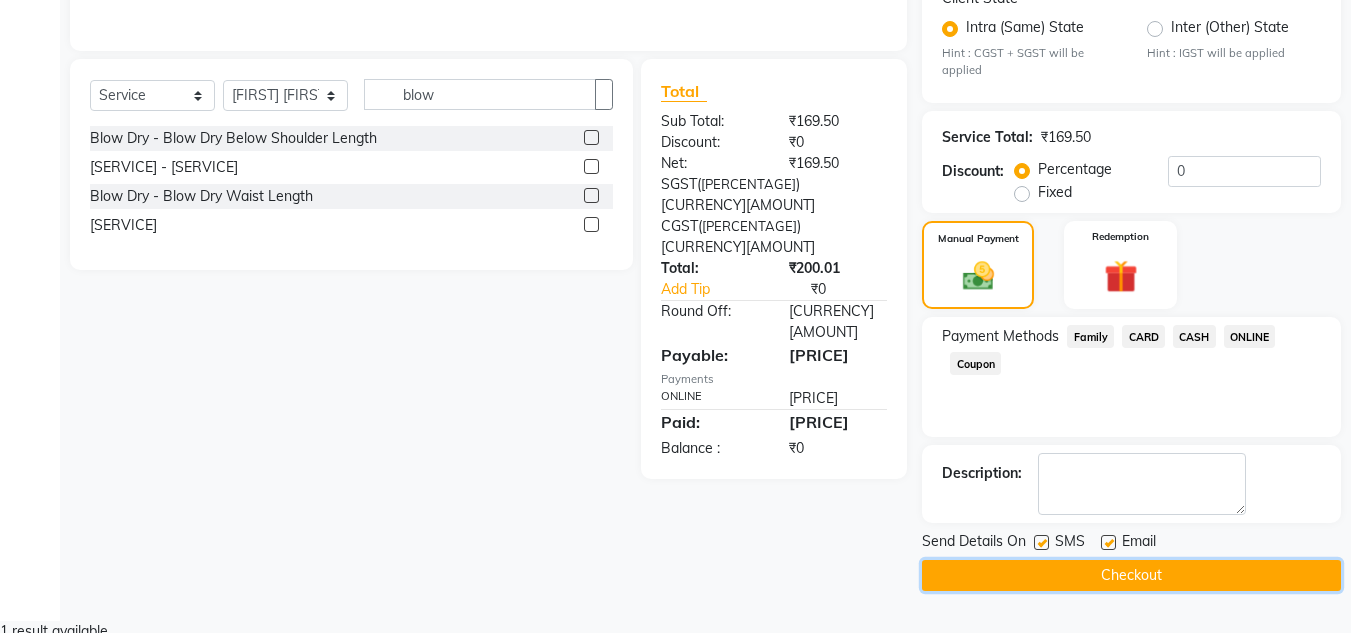 click on "Checkout" at bounding box center (1131, 575) 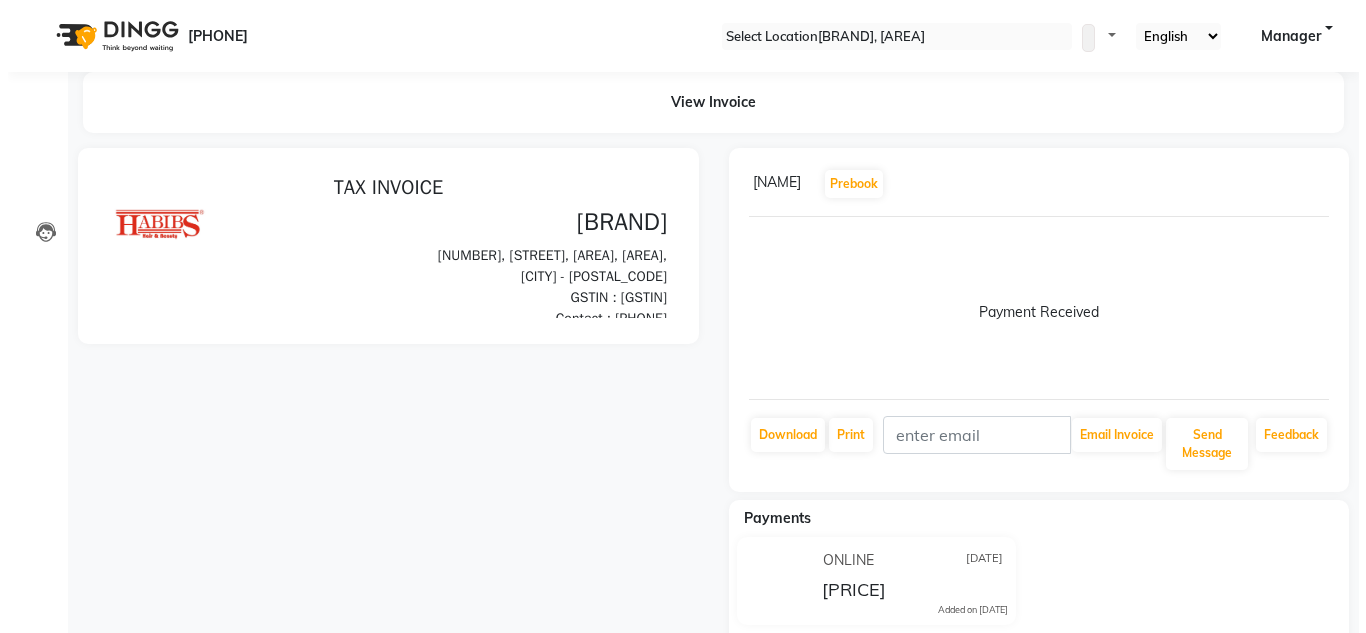 scroll, scrollTop: 0, scrollLeft: 0, axis: both 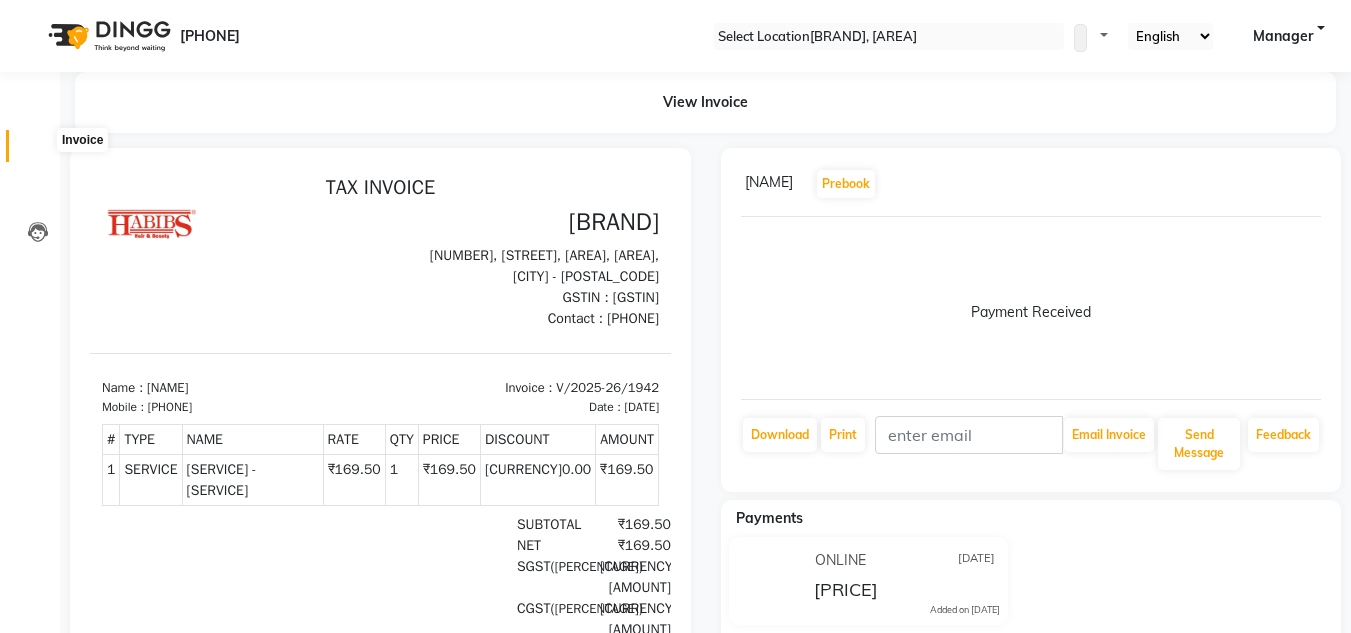 click at bounding box center (38, 151) 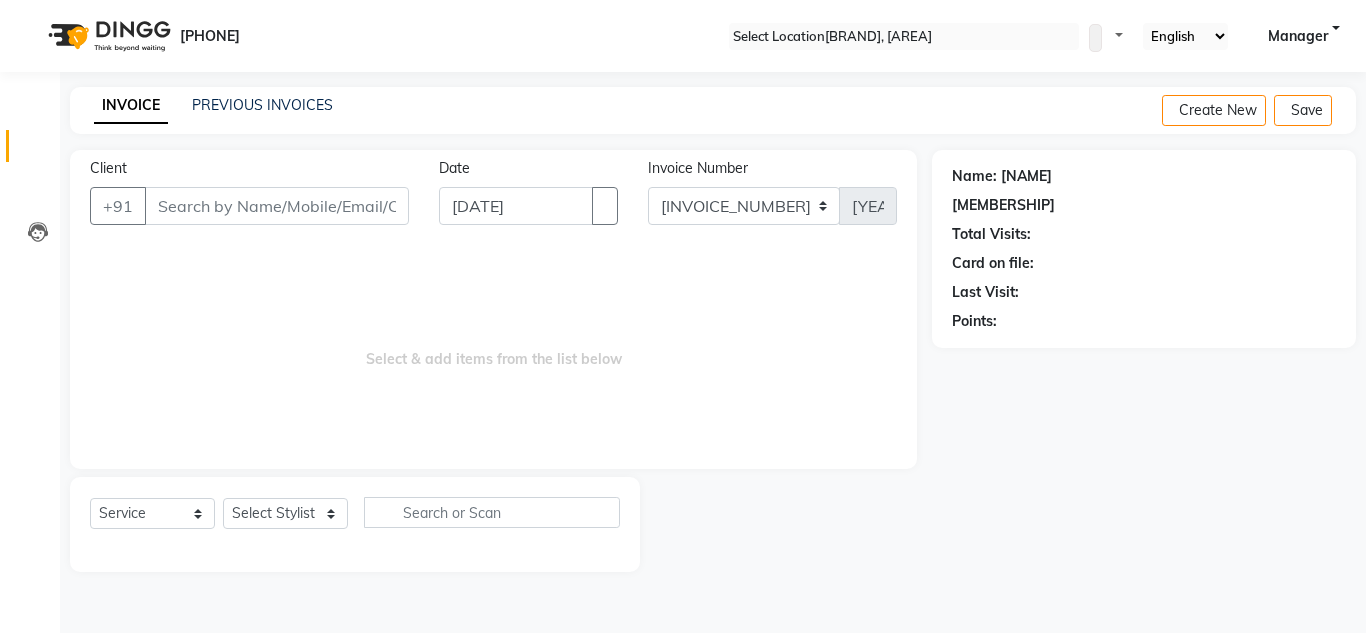 click on "Client" at bounding box center (277, 206) 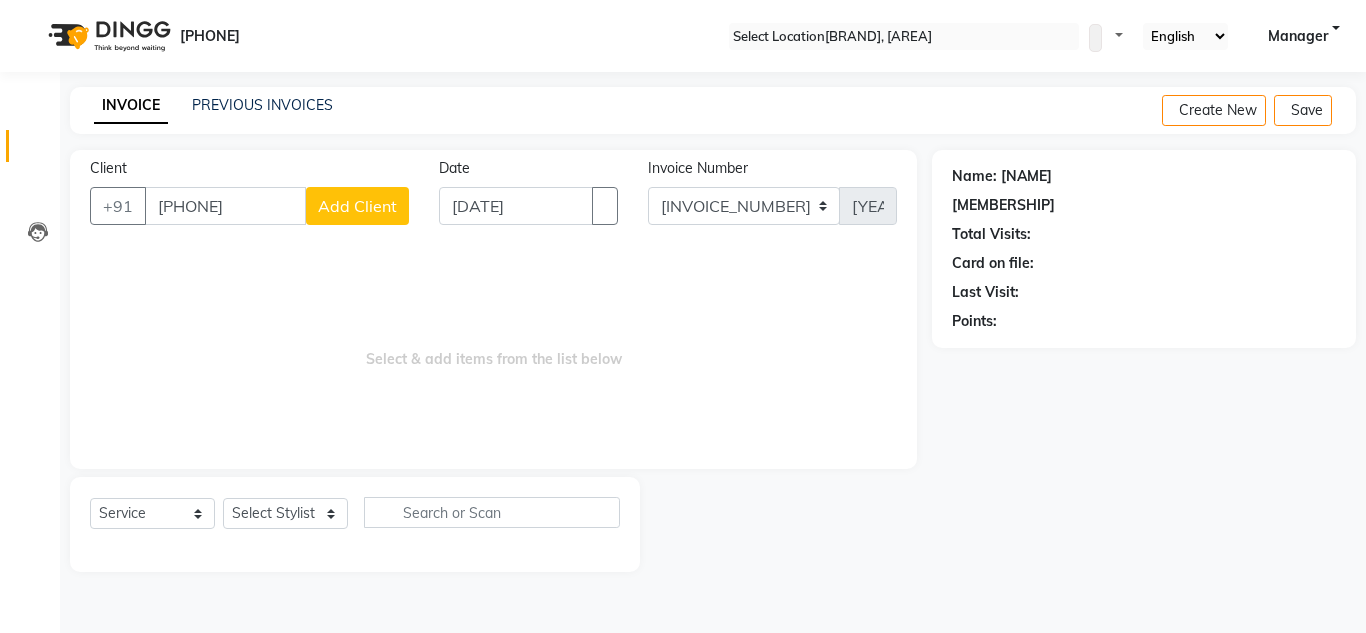 type on "[PHONE]" 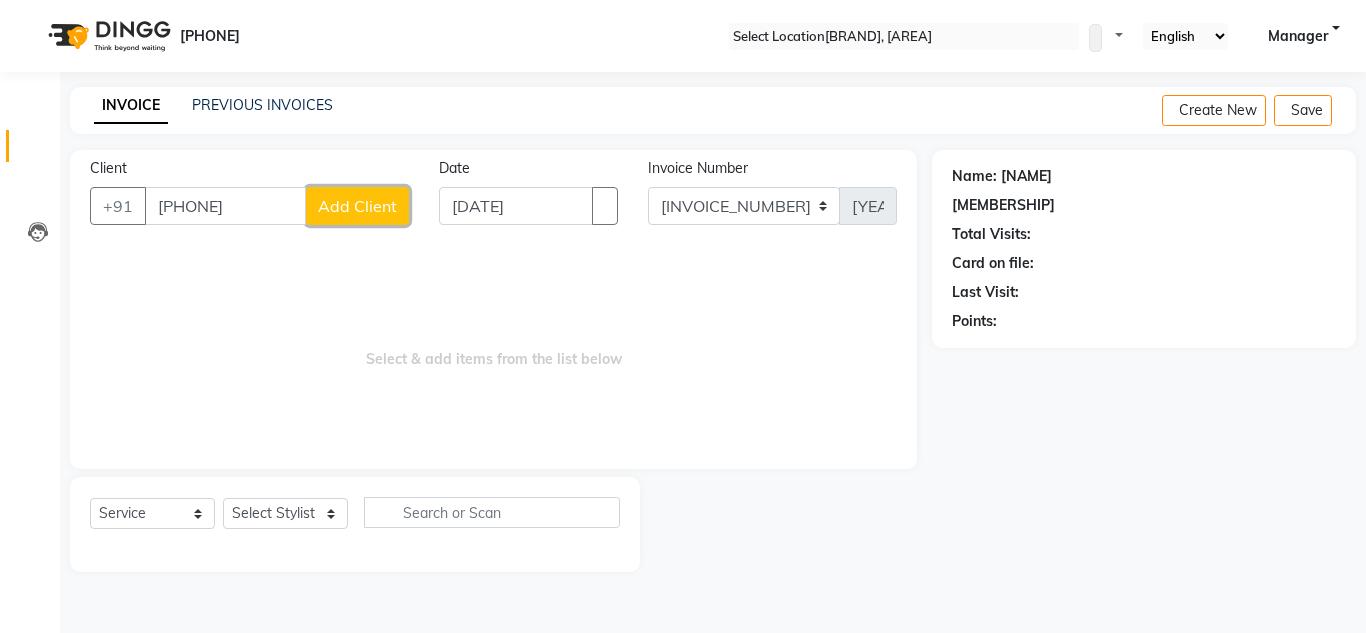 click on "Add Client" at bounding box center [357, 206] 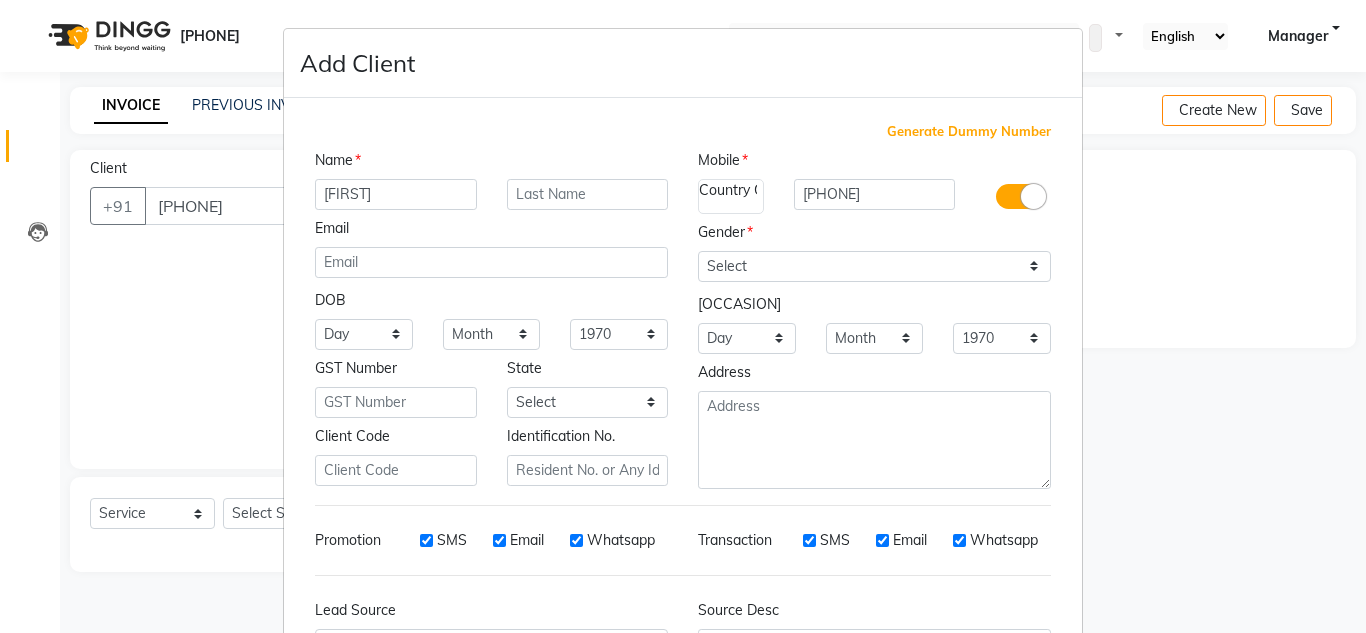 type on "[FIRST]" 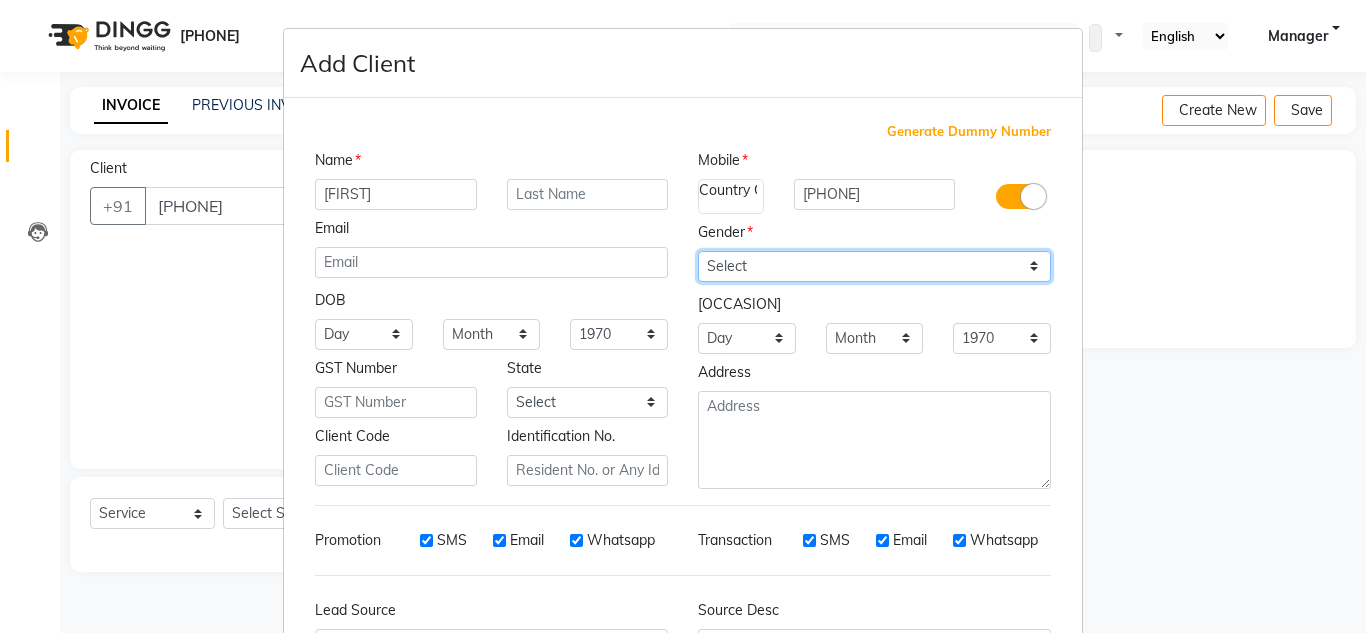 click on "Select Male Female Other Prefer Not To Say" at bounding box center (874, 266) 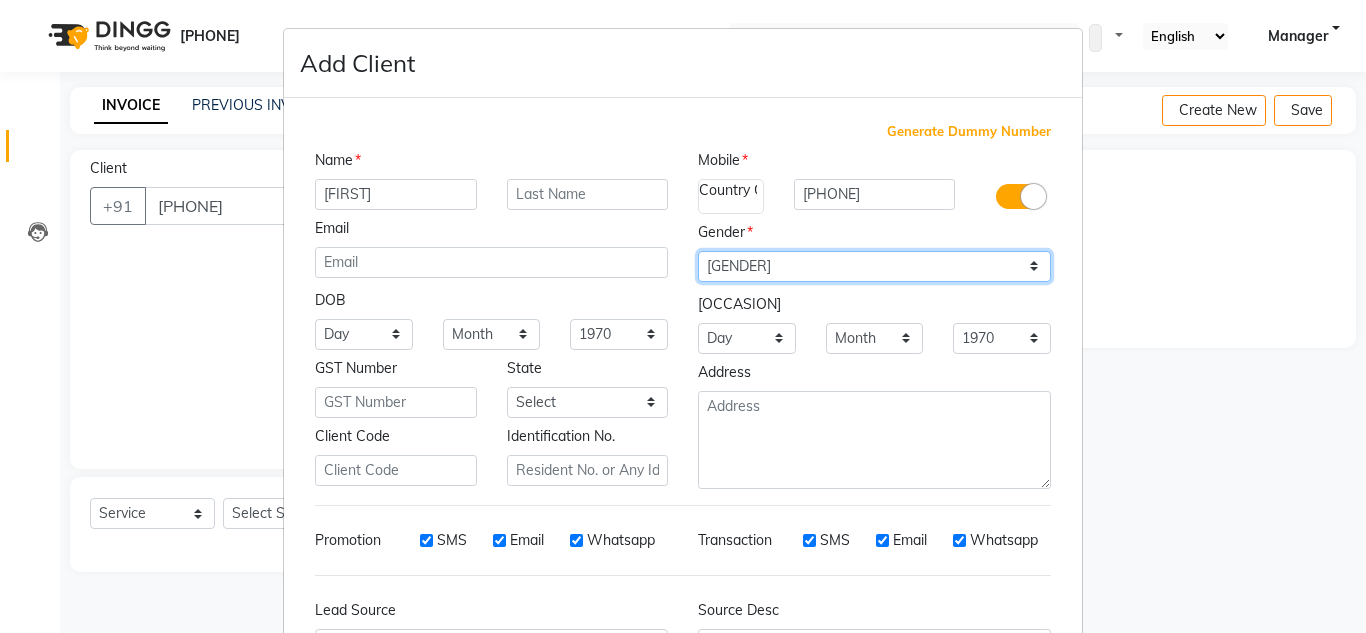 click on "Select Male Female Other Prefer Not To Say" at bounding box center (874, 266) 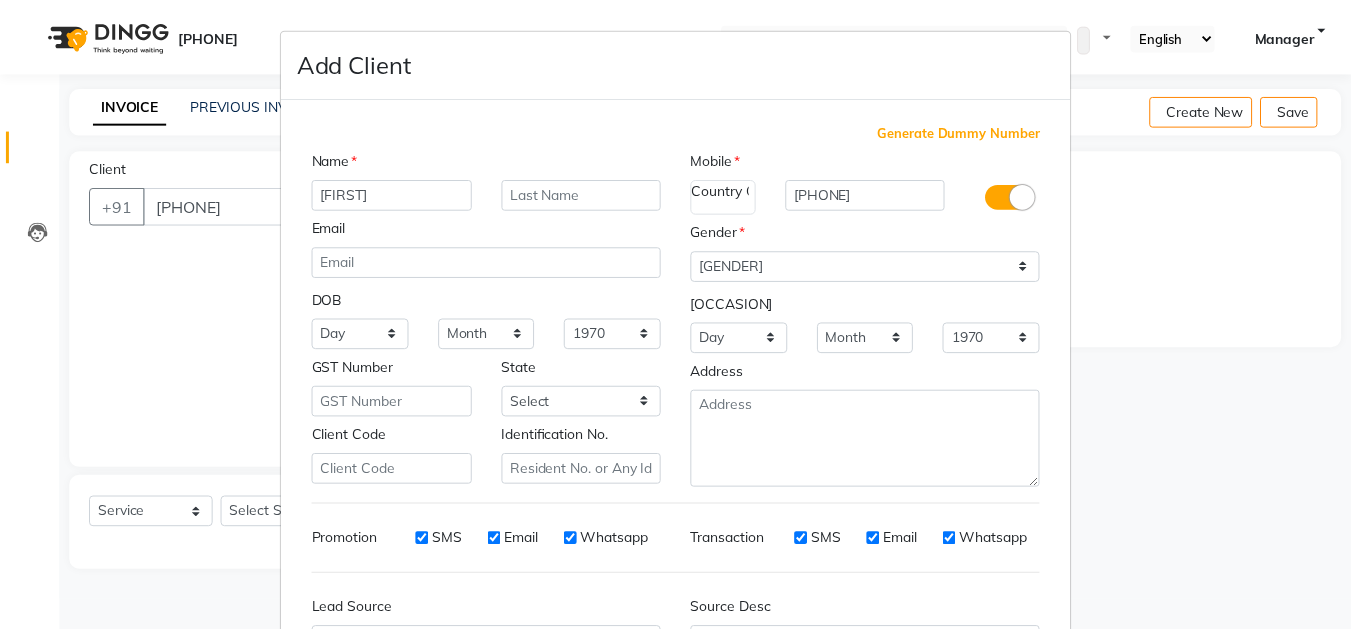scroll, scrollTop: 216, scrollLeft: 0, axis: vertical 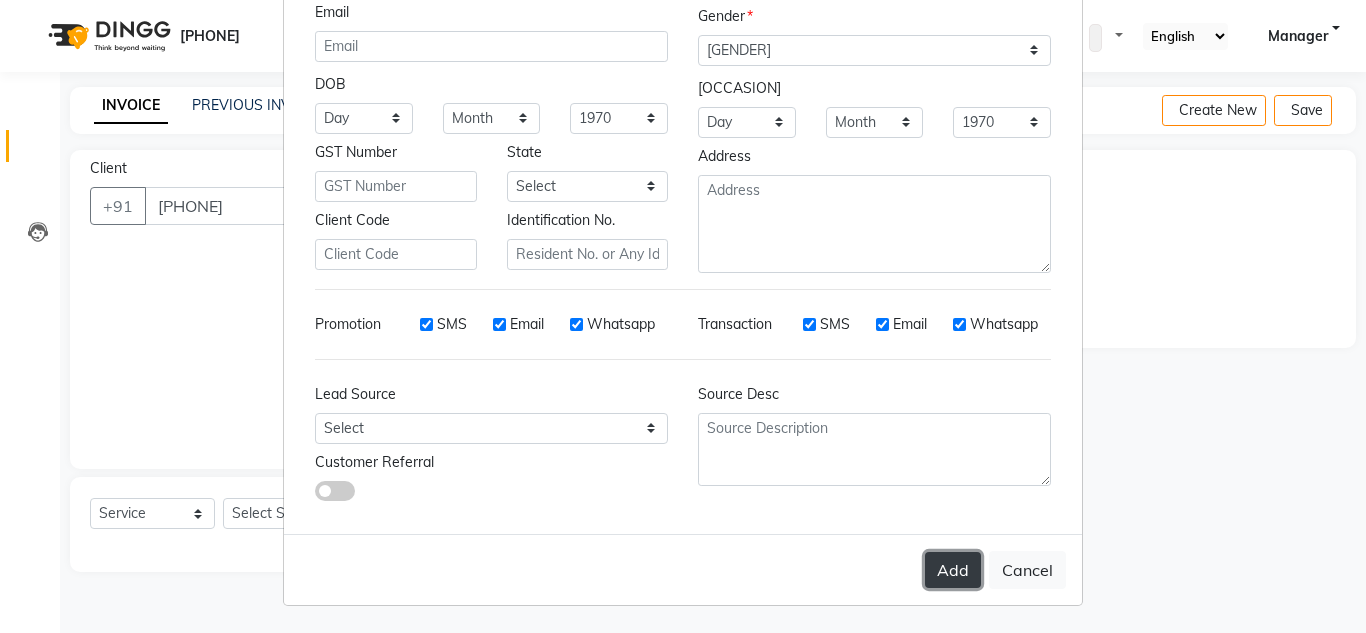 click on "Add" at bounding box center (953, 570) 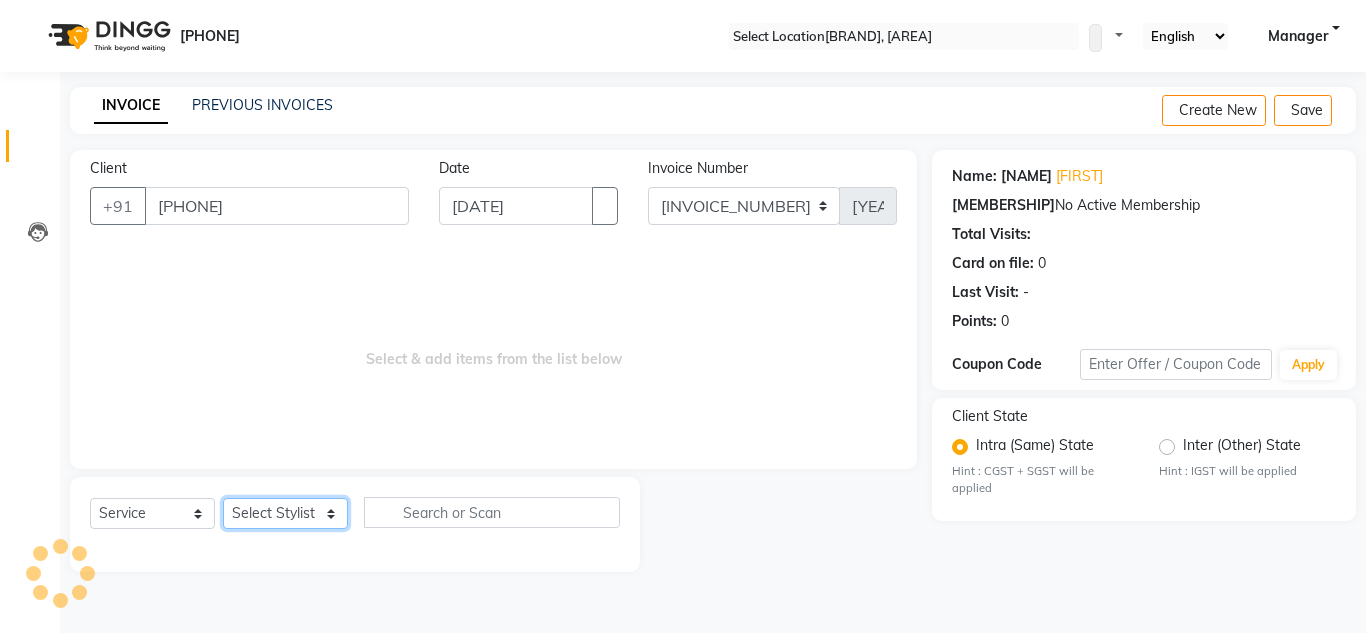 drag, startPoint x: 262, startPoint y: 510, endPoint x: 271, endPoint y: 300, distance: 210.19276 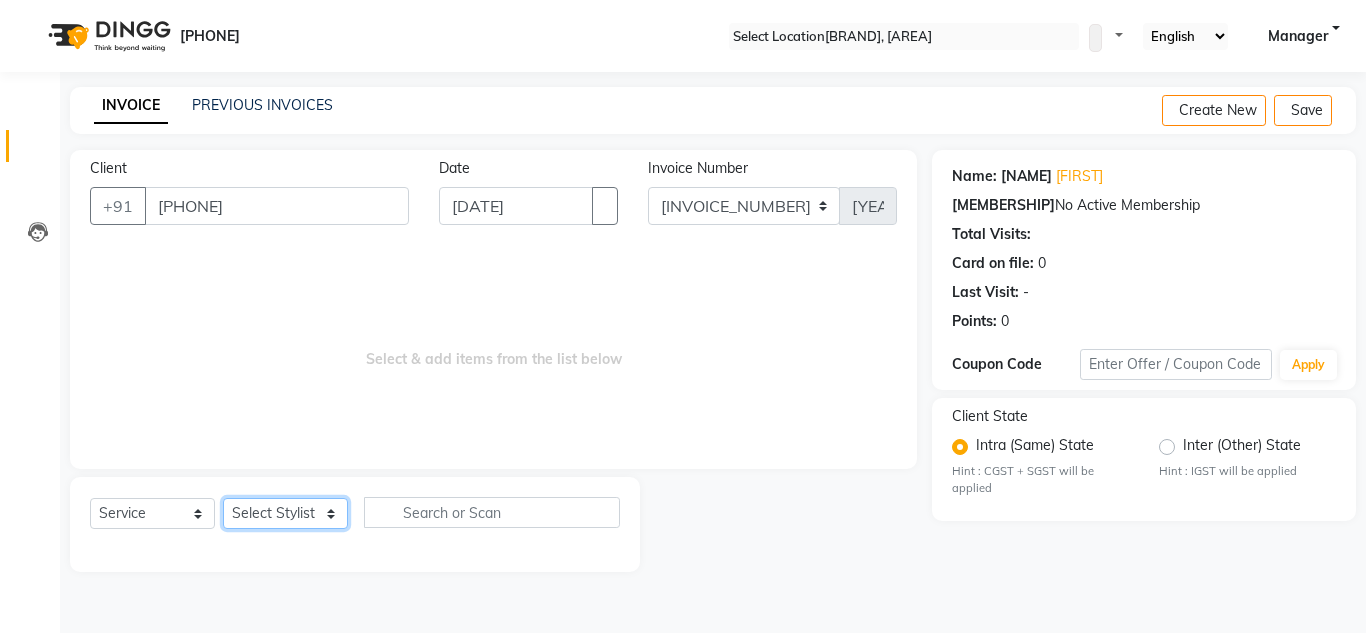 select on "65623" 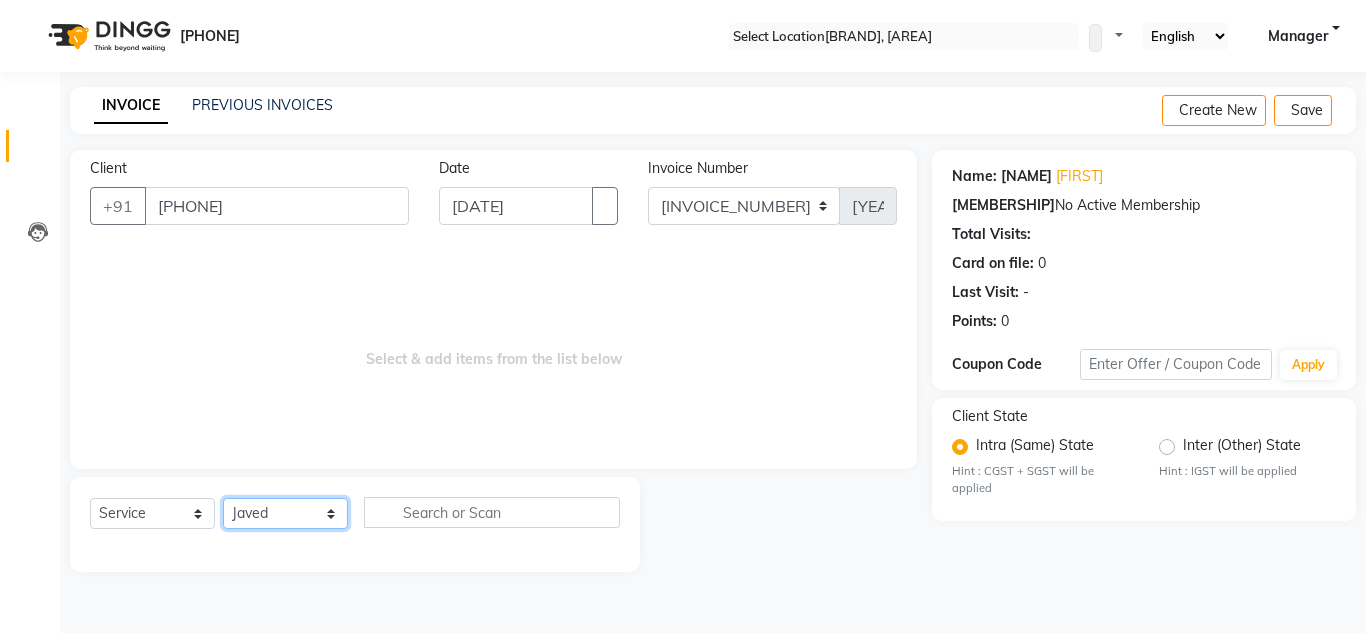 click on "Select Stylist [FIRST] [FIRST] [FIRST] [FIRST] [FIRST] [FIRST] [FIRST] [FIRST] [FIRST] [FIRST]" at bounding box center [285, 513] 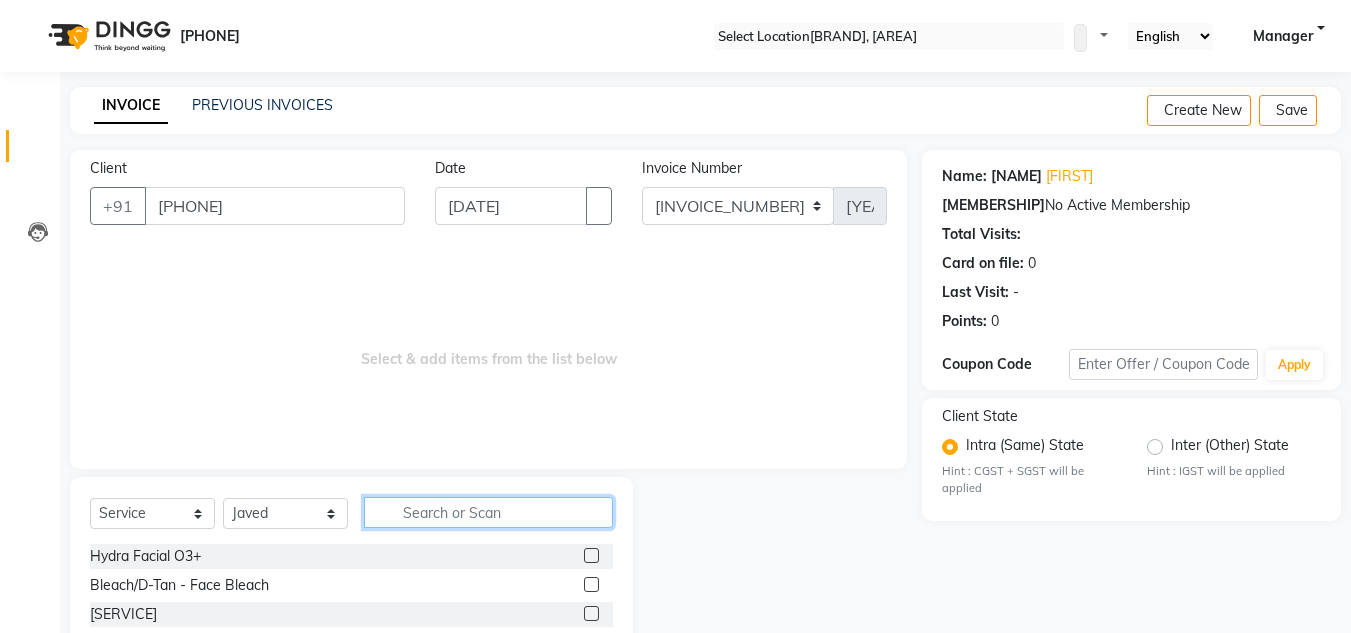 click at bounding box center (488, 512) 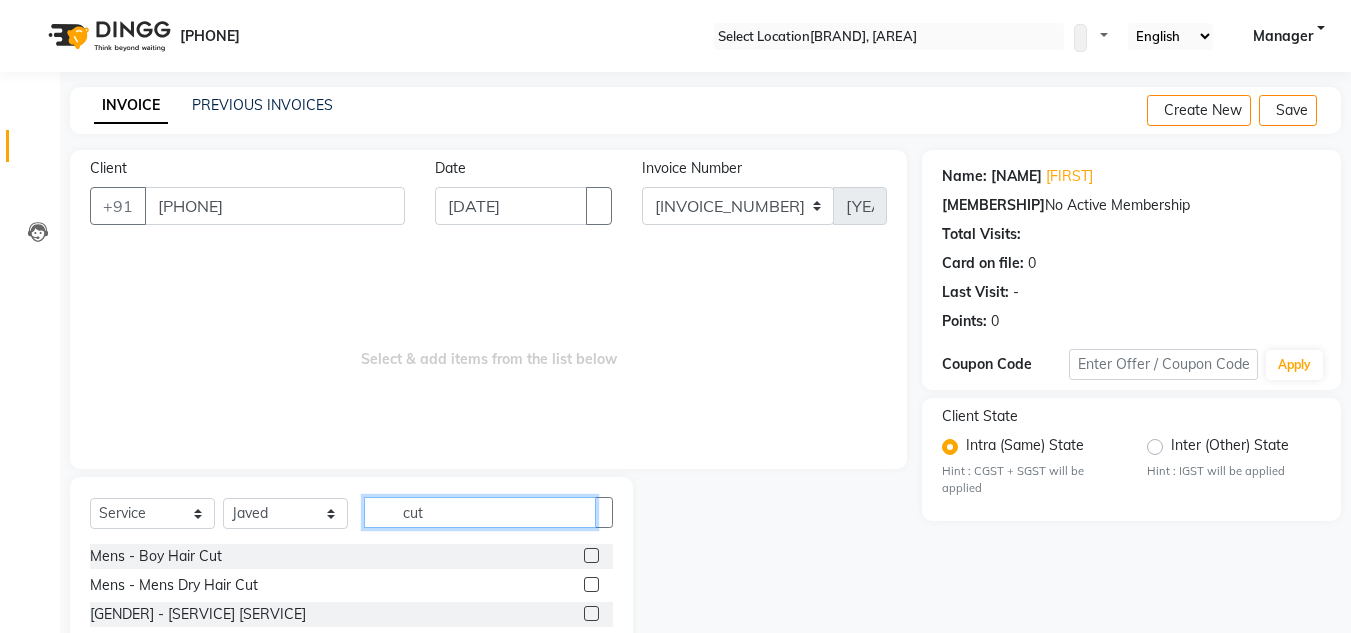scroll, scrollTop: 168, scrollLeft: 0, axis: vertical 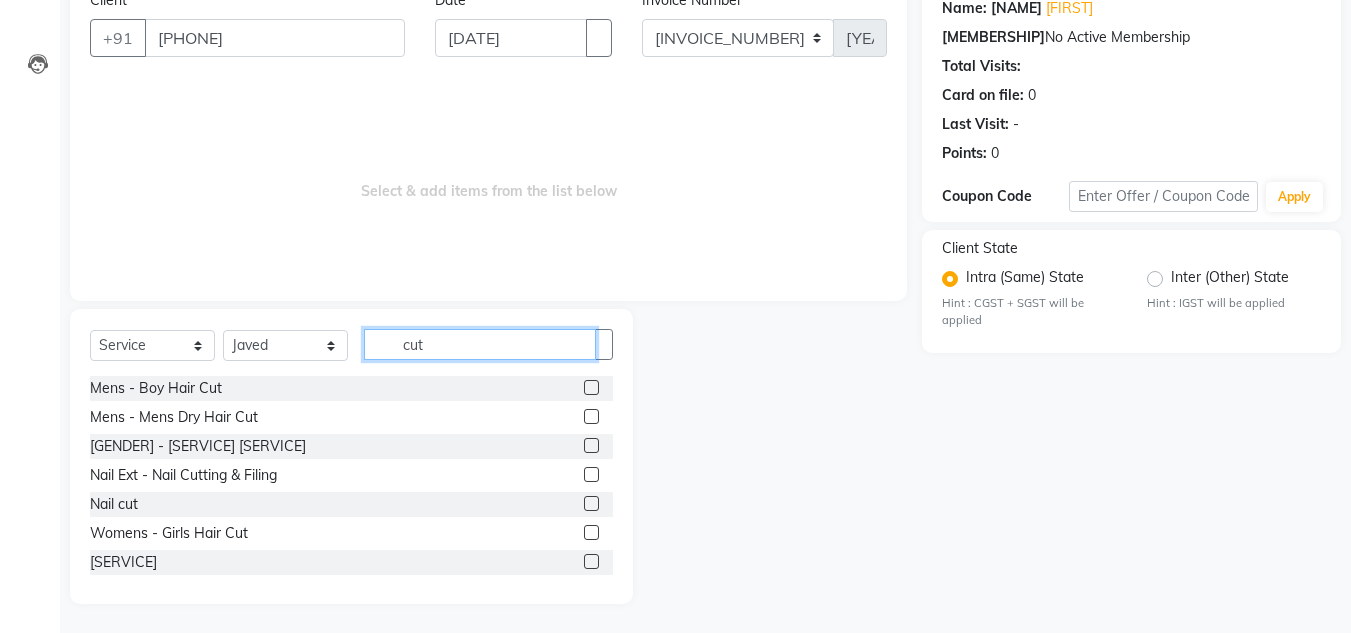 type on "cut" 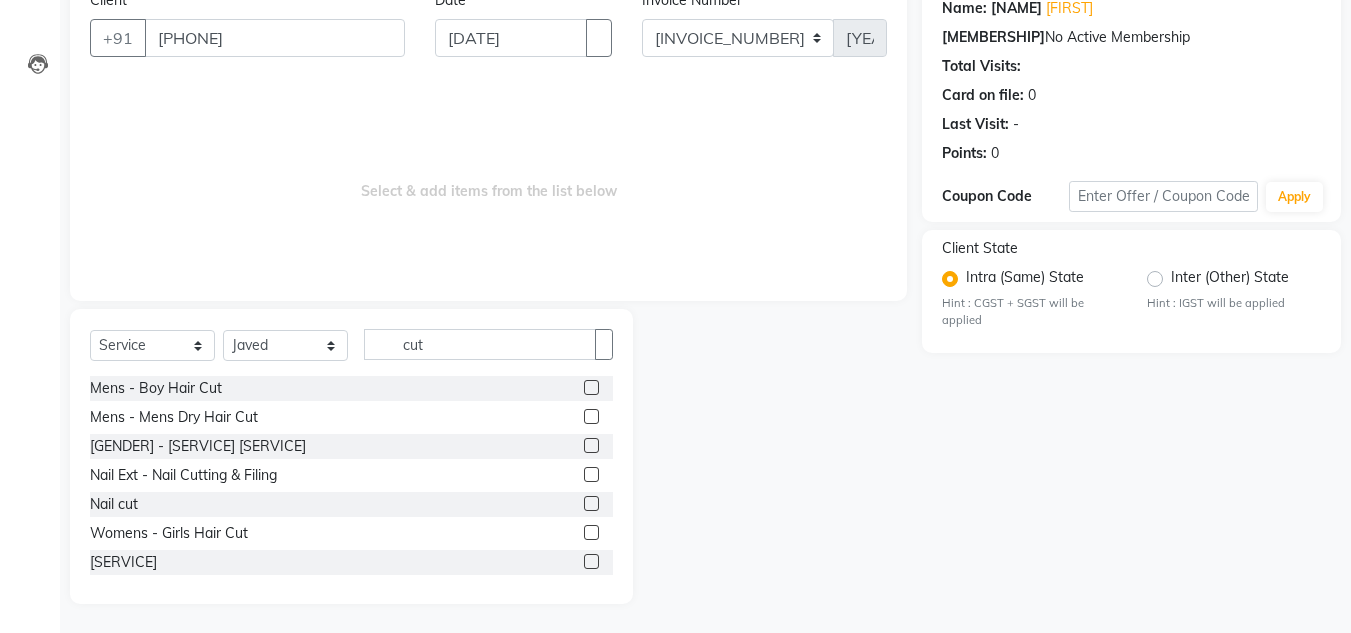 click at bounding box center [591, 561] 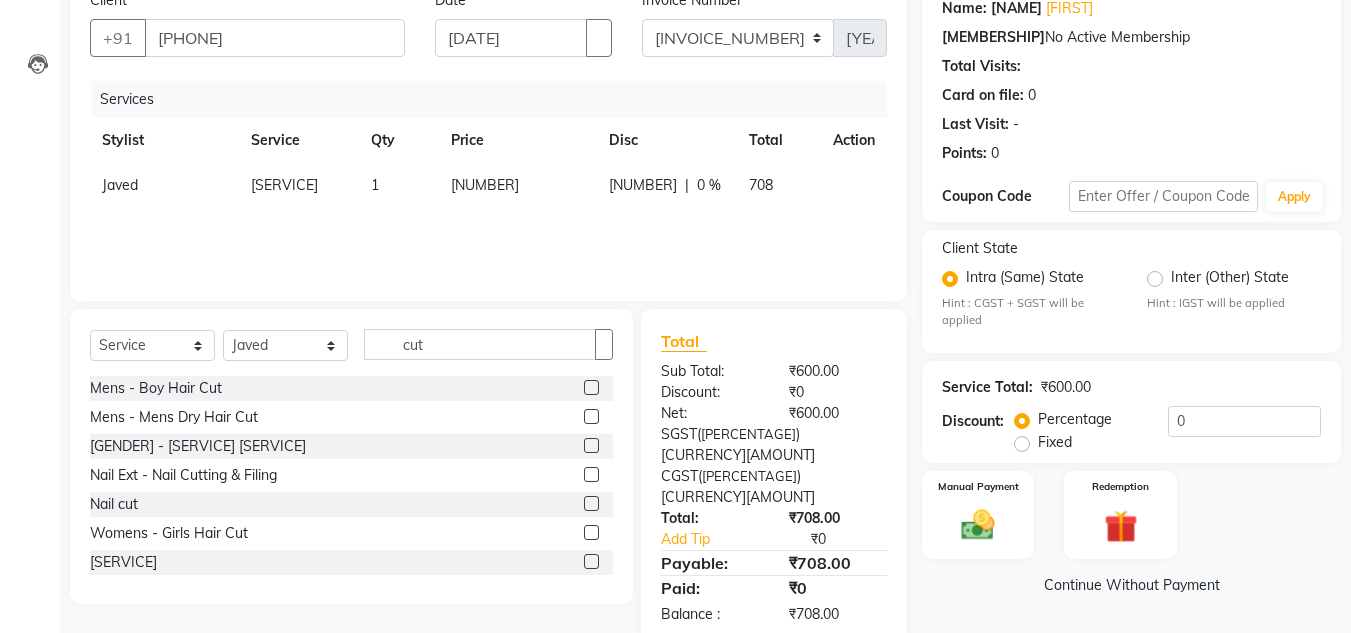 click on "[NUMBER]" at bounding box center [518, 185] 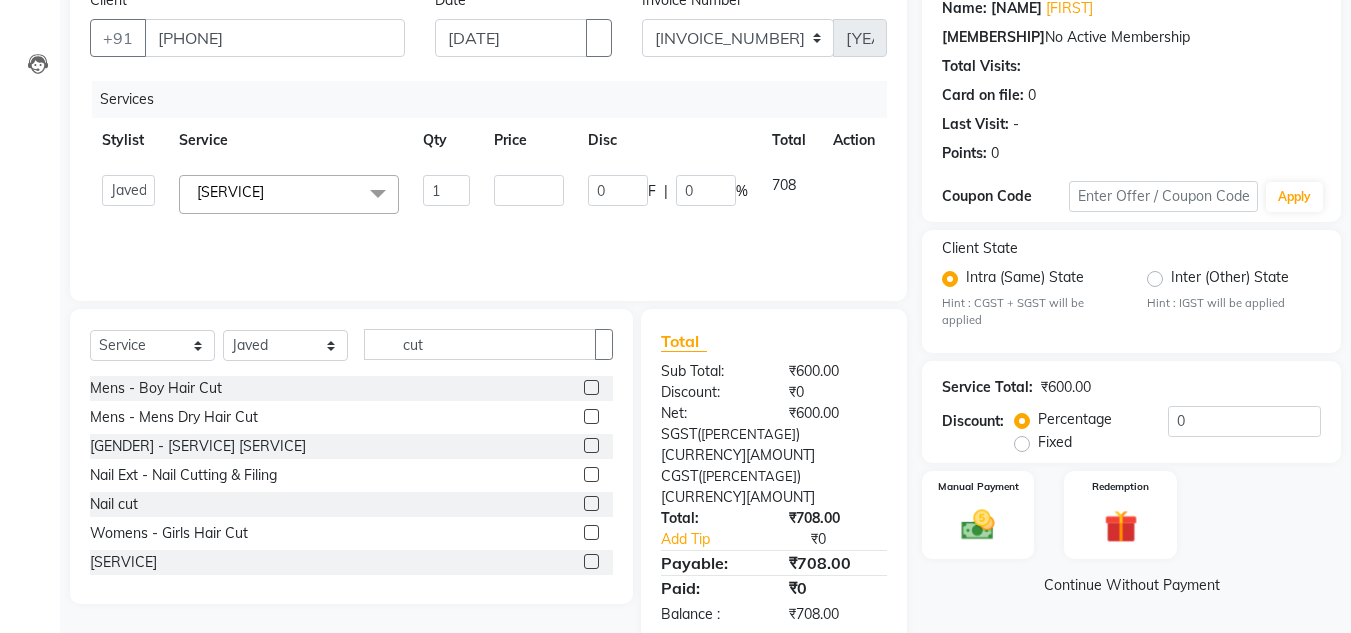 click on "[NUMBER]" at bounding box center (447, 190) 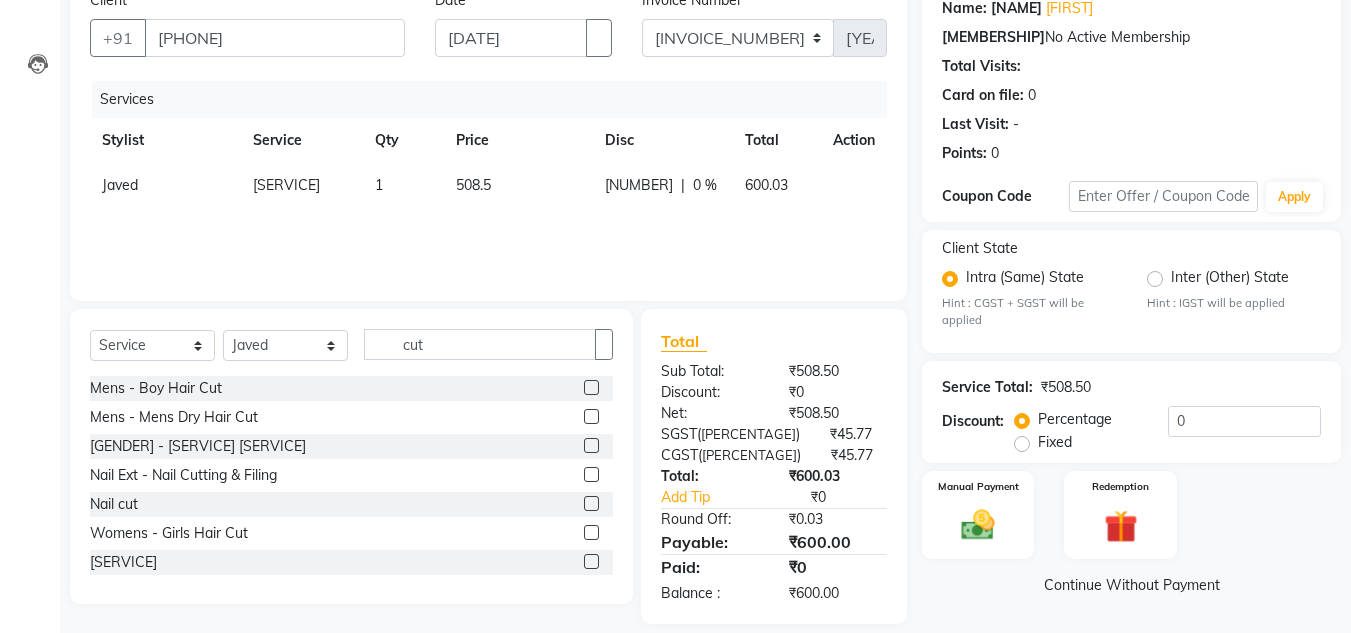 click on "600.03" at bounding box center (120, 185) 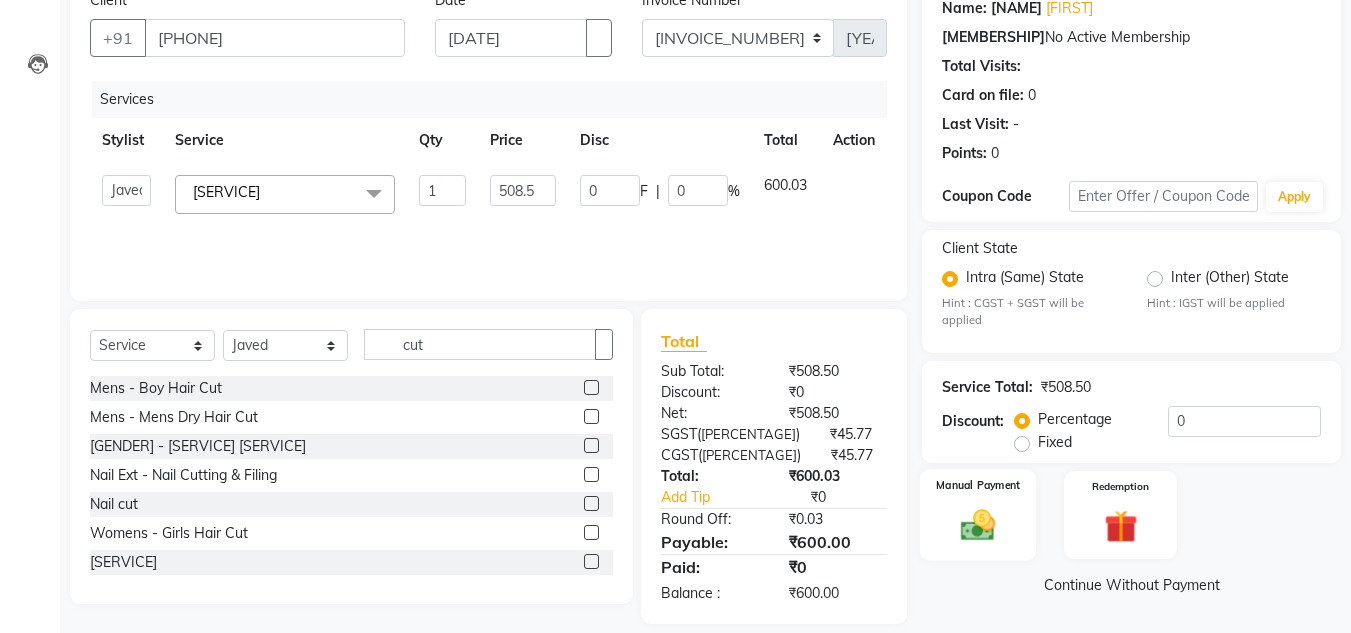 click at bounding box center (978, 526) 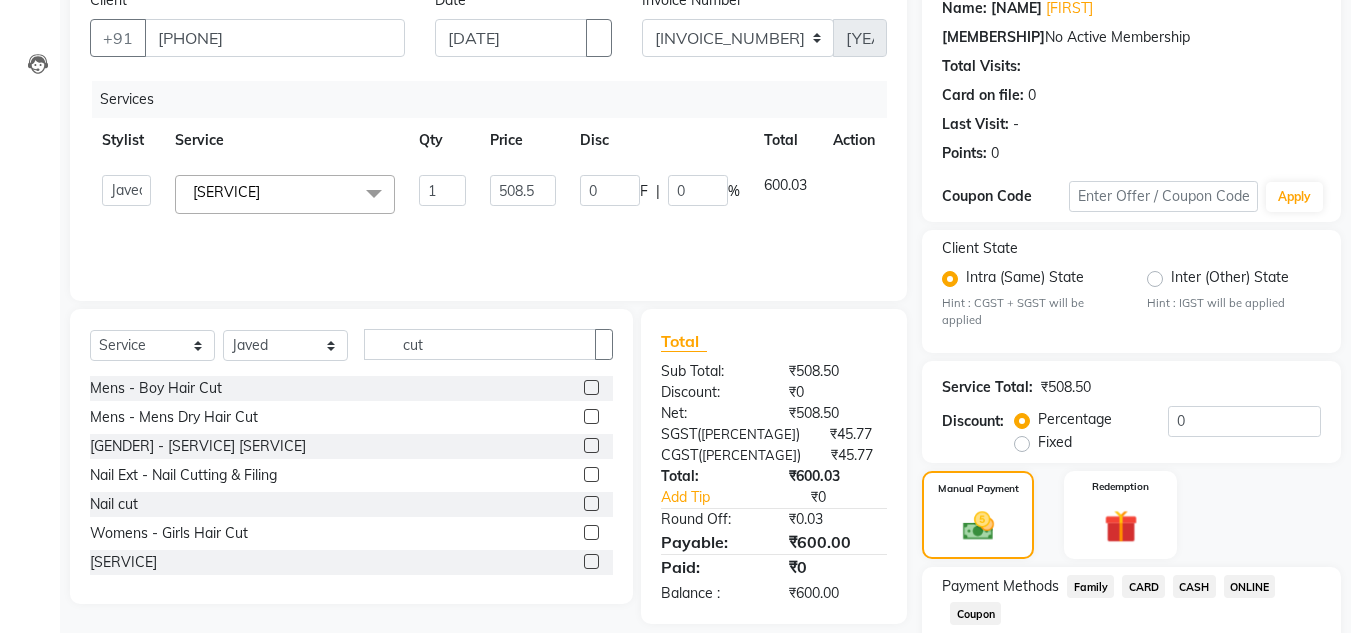 click on "CASH" at bounding box center (1090, 586) 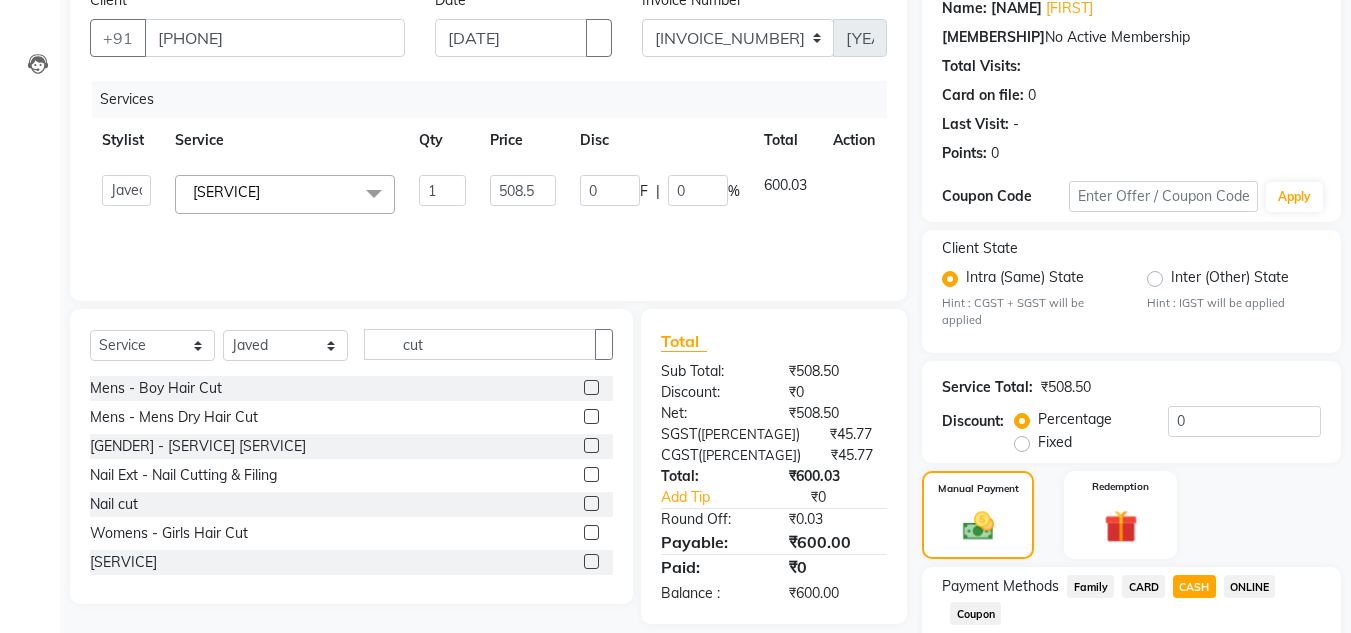 scroll, scrollTop: 361, scrollLeft: 0, axis: vertical 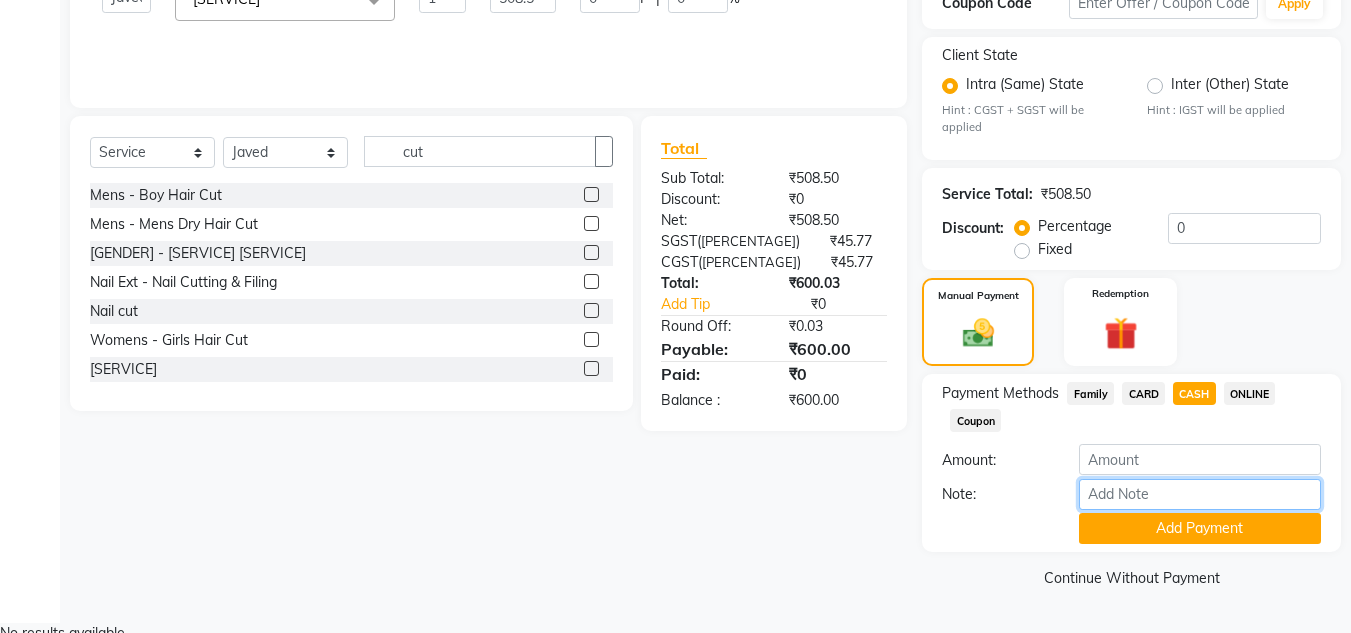 click on "Note:" at bounding box center [1200, 494] 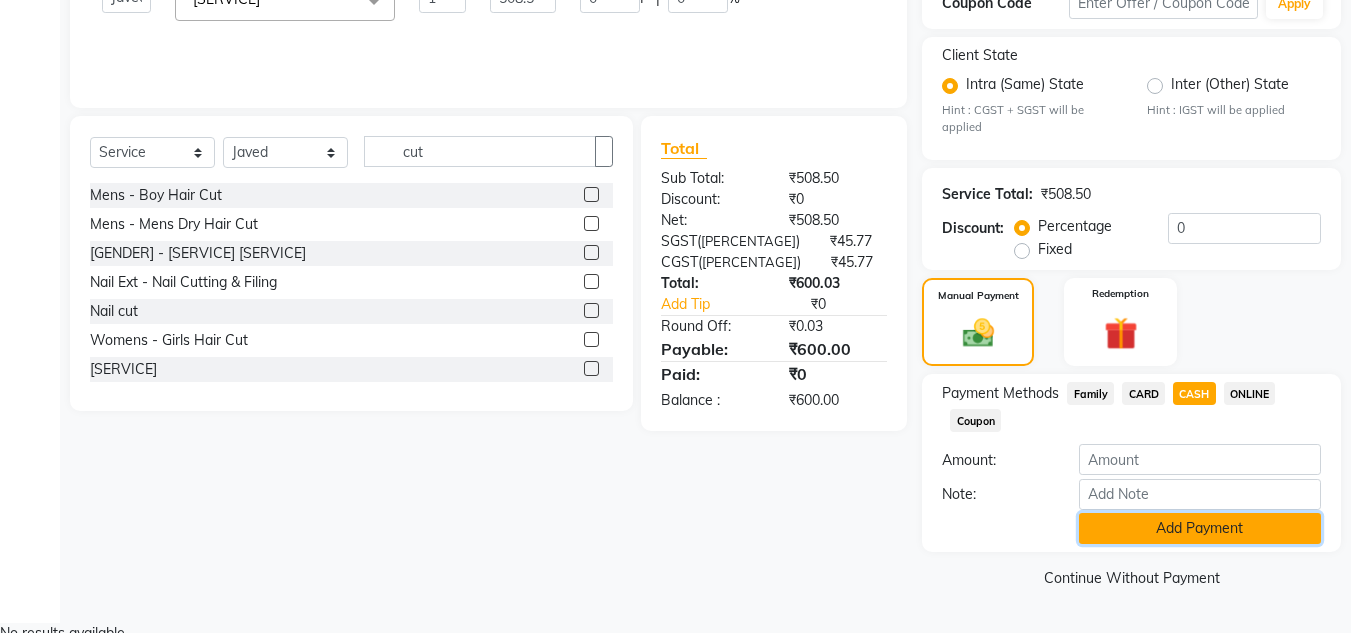 click on "Add Payment" at bounding box center [1200, 528] 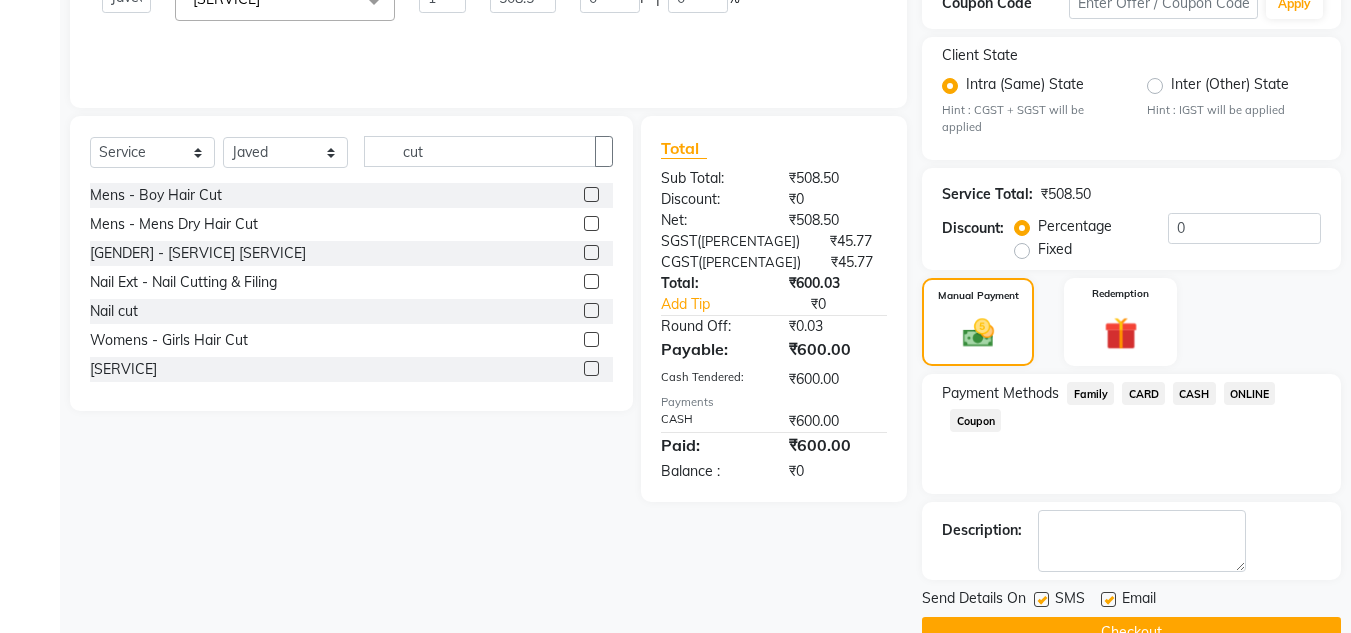 scroll, scrollTop: 418, scrollLeft: 0, axis: vertical 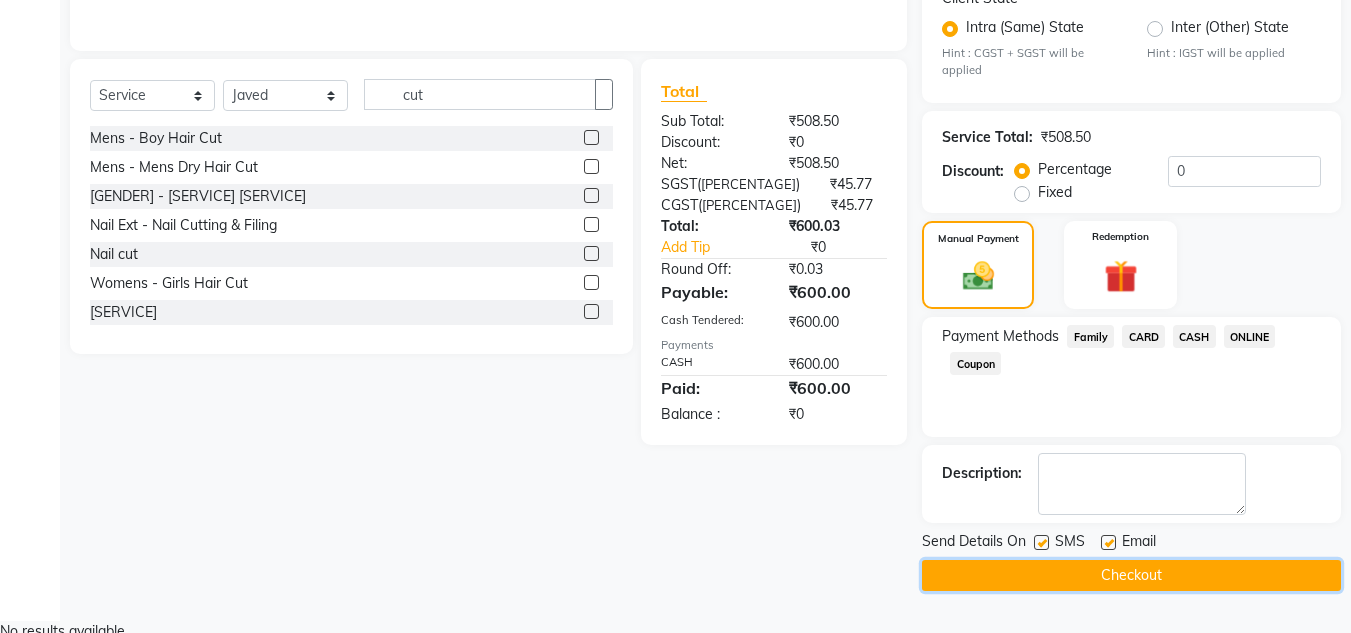 click on "Checkout" at bounding box center [1131, 575] 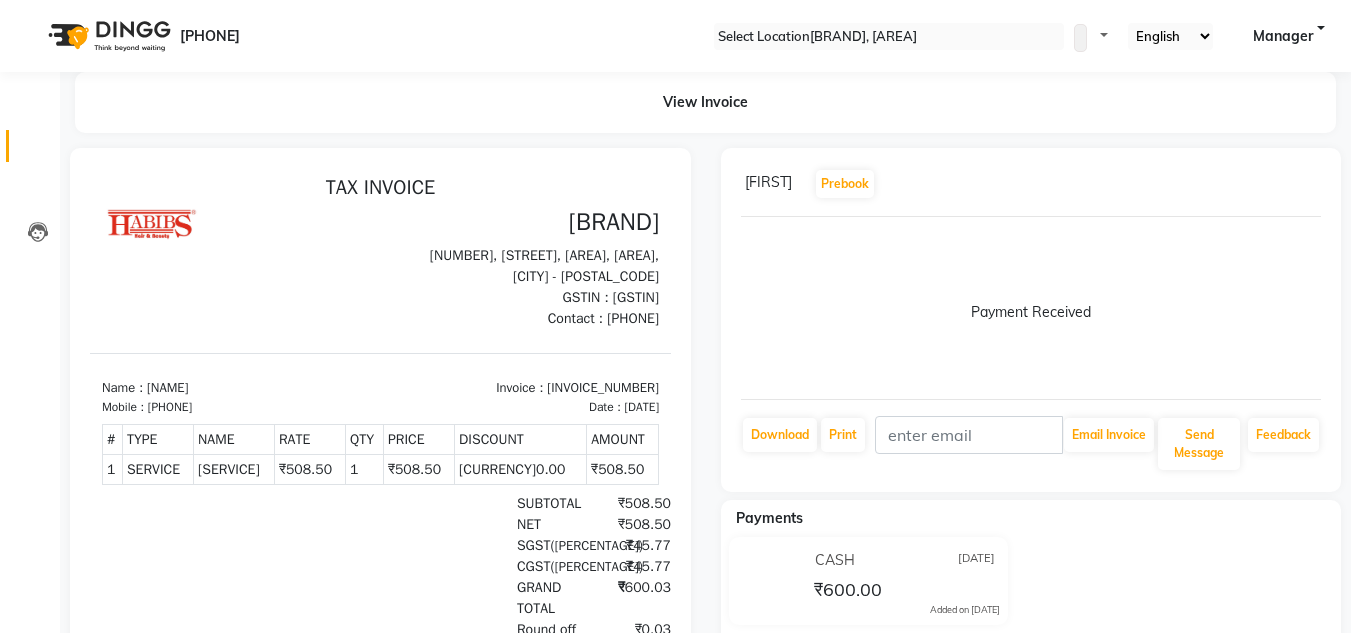 scroll, scrollTop: 0, scrollLeft: 0, axis: both 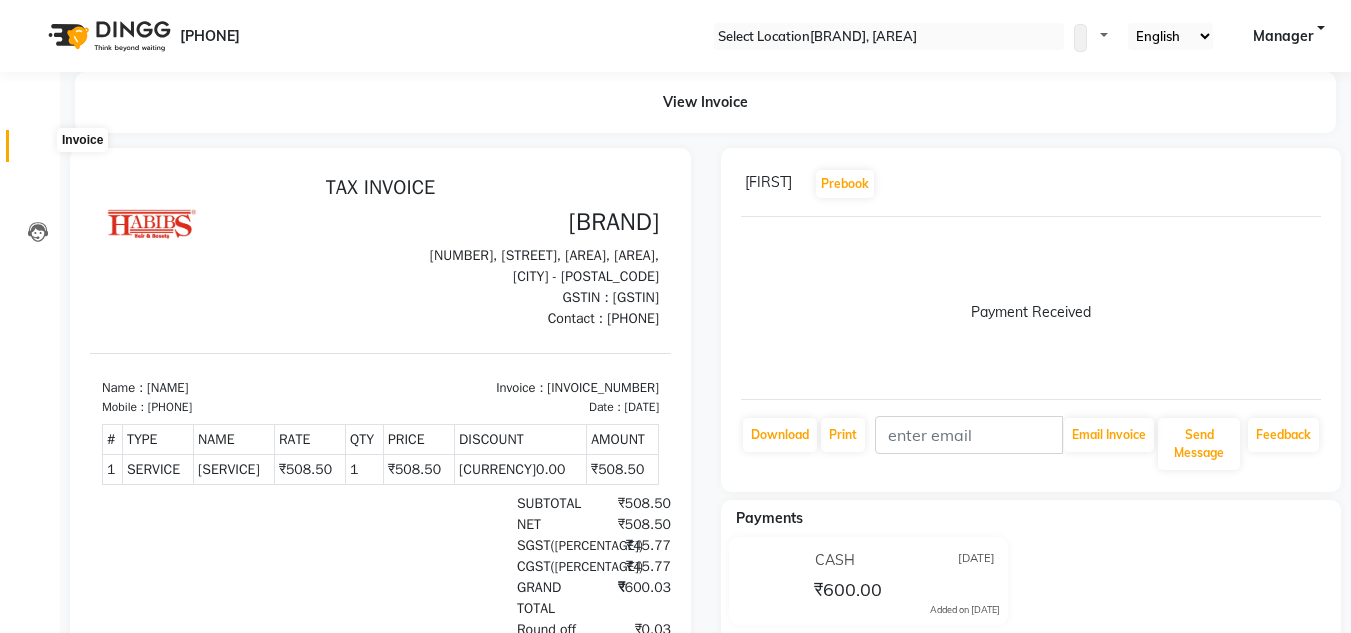 click at bounding box center [37, 151] 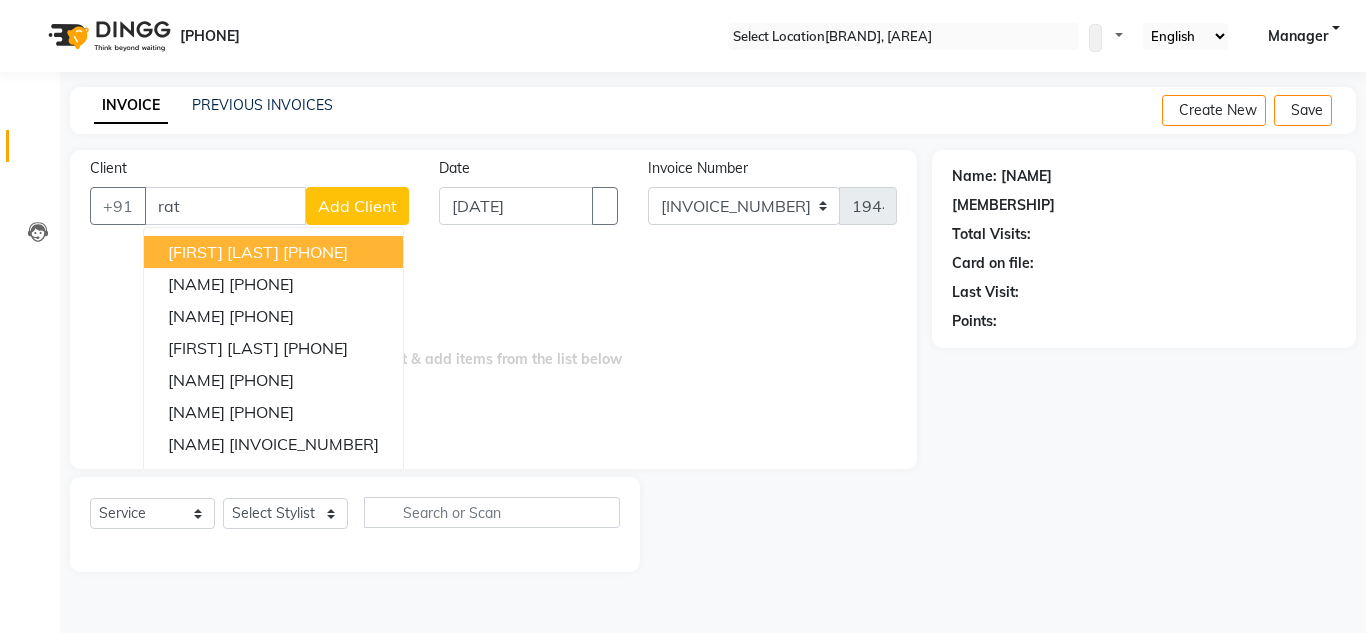 type on "ra" 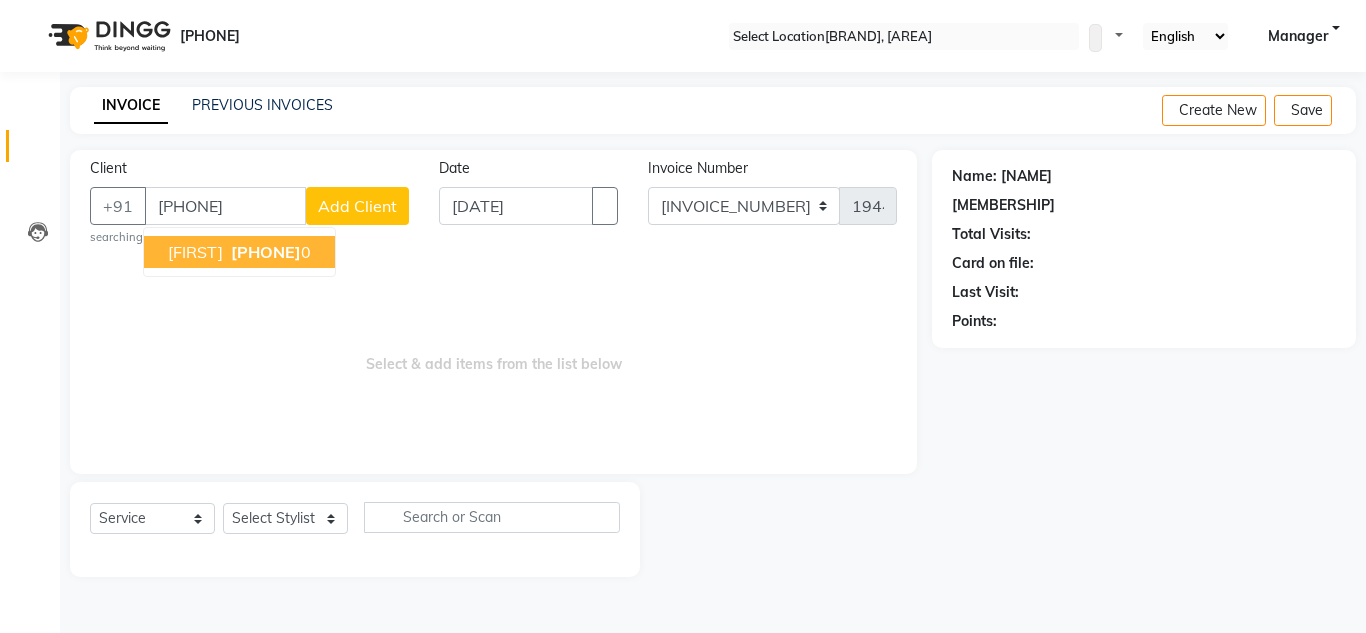 type on "[PHONE]" 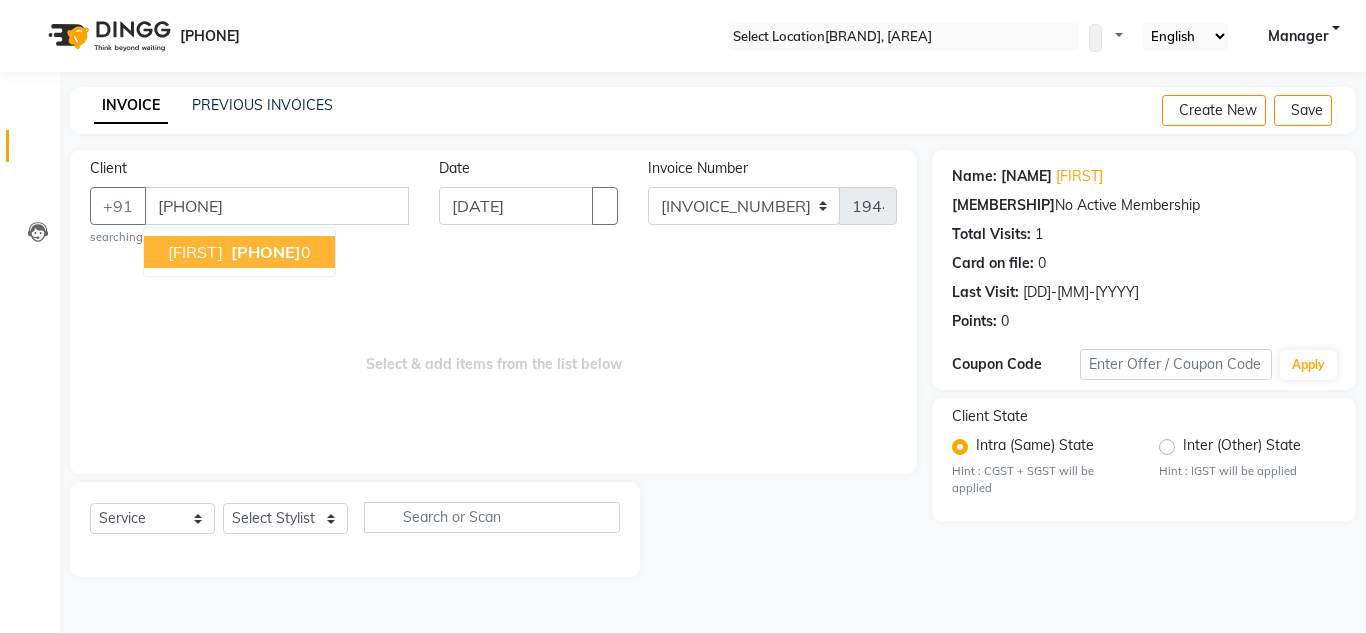 click on "[FIRST]" at bounding box center (195, 252) 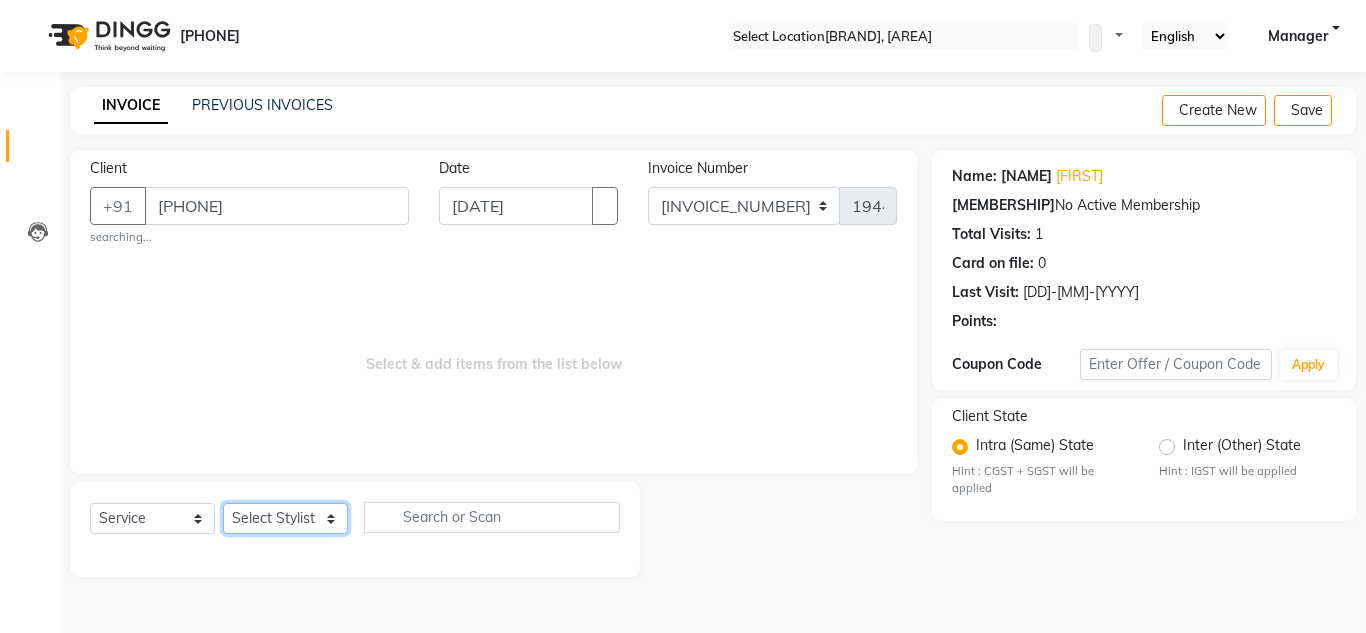 click on "Select Stylist [FIRST] [FIRST] [FIRST] [FIRST] [FIRST] [FIRST] [FIRST] [FIRST] [FIRST] [FIRST]" at bounding box center [285, 518] 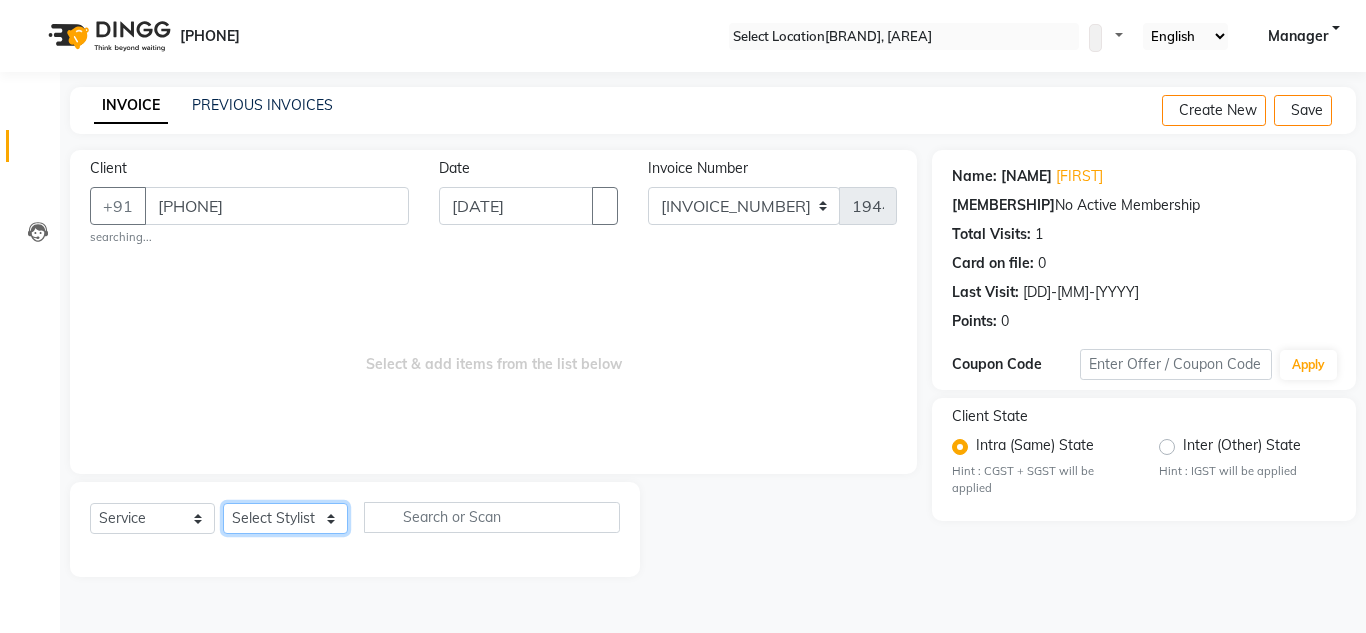 select on "65623" 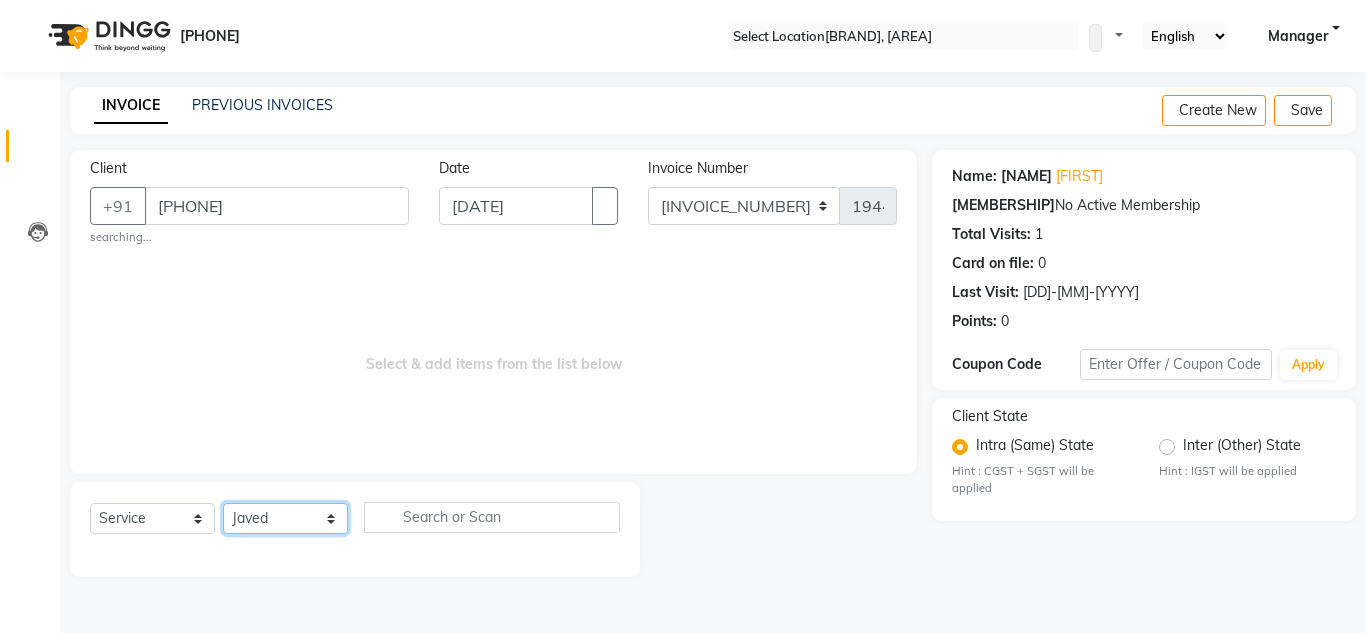 click on "Select Stylist [FIRST] [FIRST] [FIRST] [FIRST] [FIRST] [FIRST] [FIRST] [FIRST] [FIRST] [FIRST]" at bounding box center (285, 518) 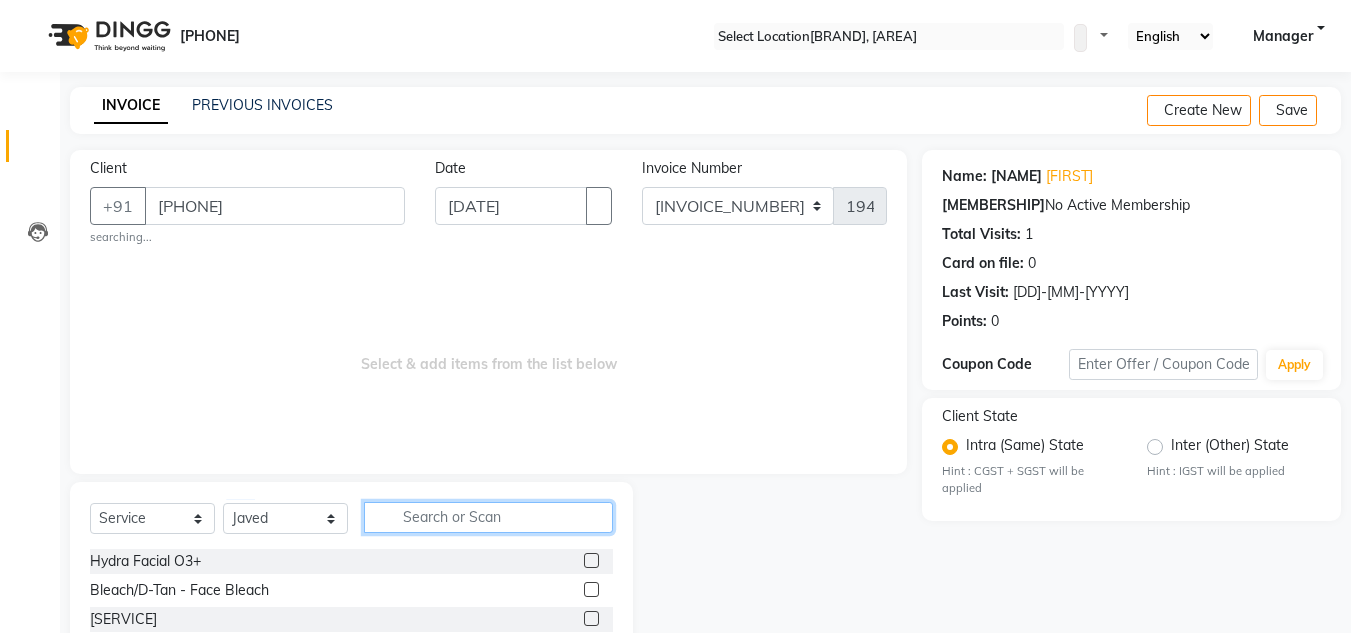 click at bounding box center [488, 517] 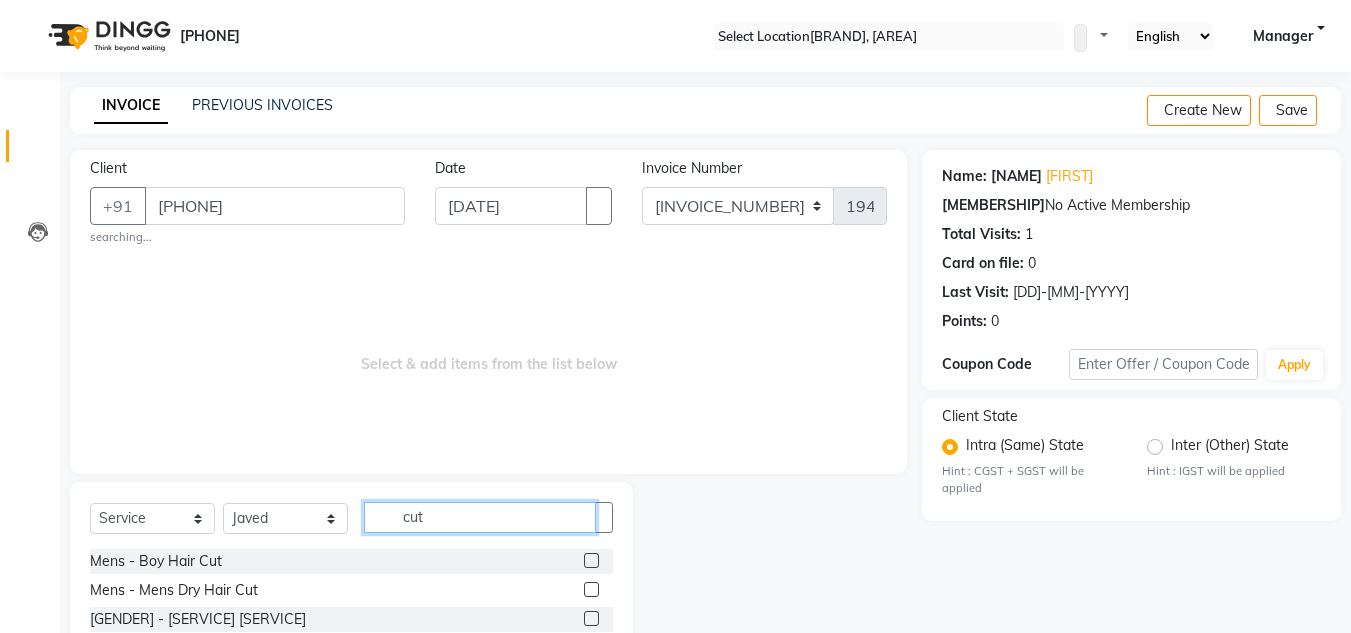 type on "cut" 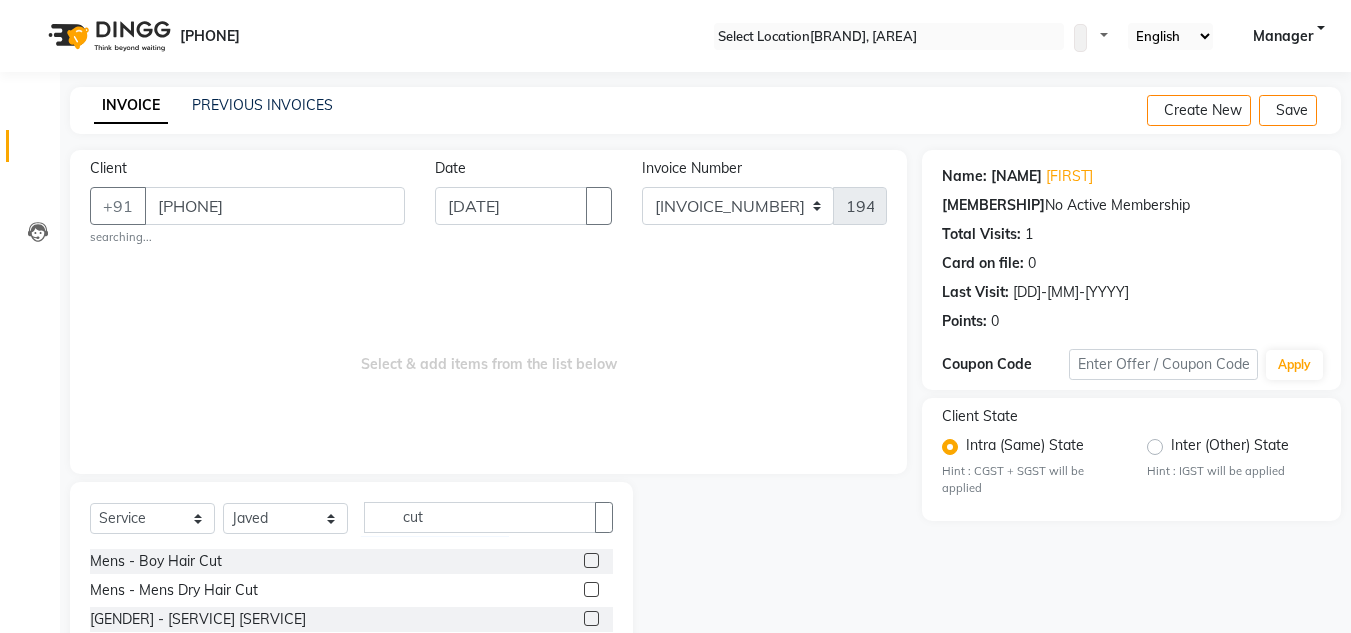 click at bounding box center [591, 618] 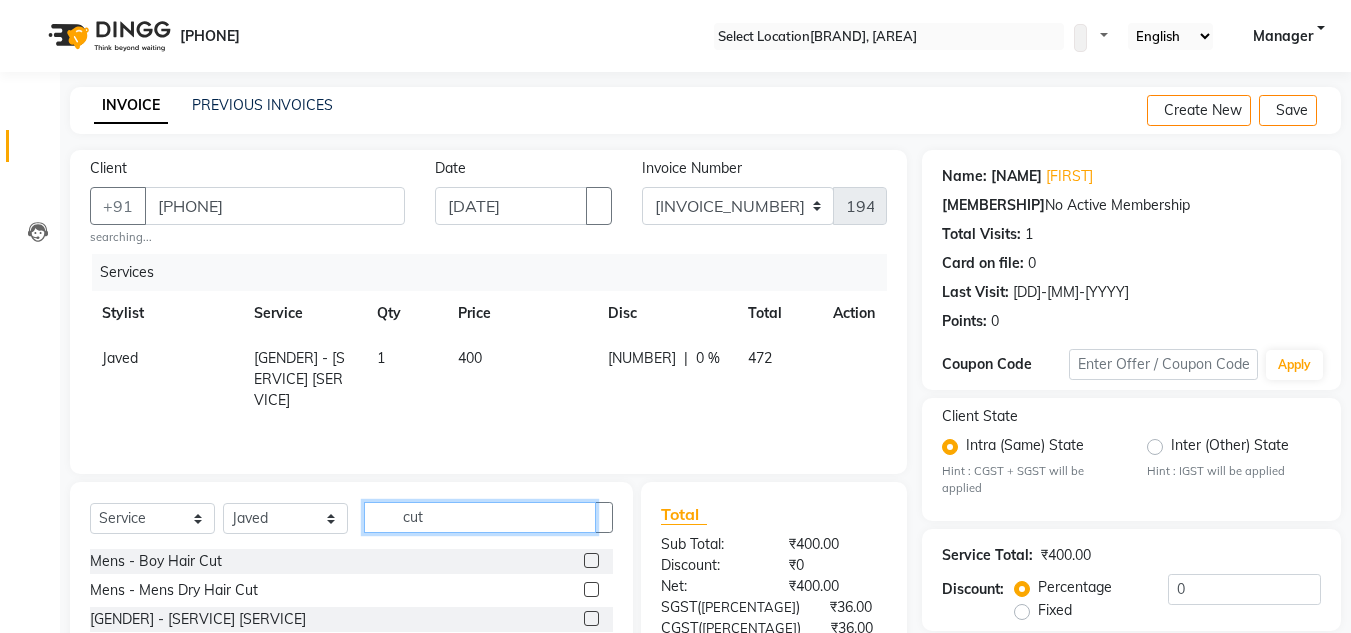 click on "cut" at bounding box center [480, 517] 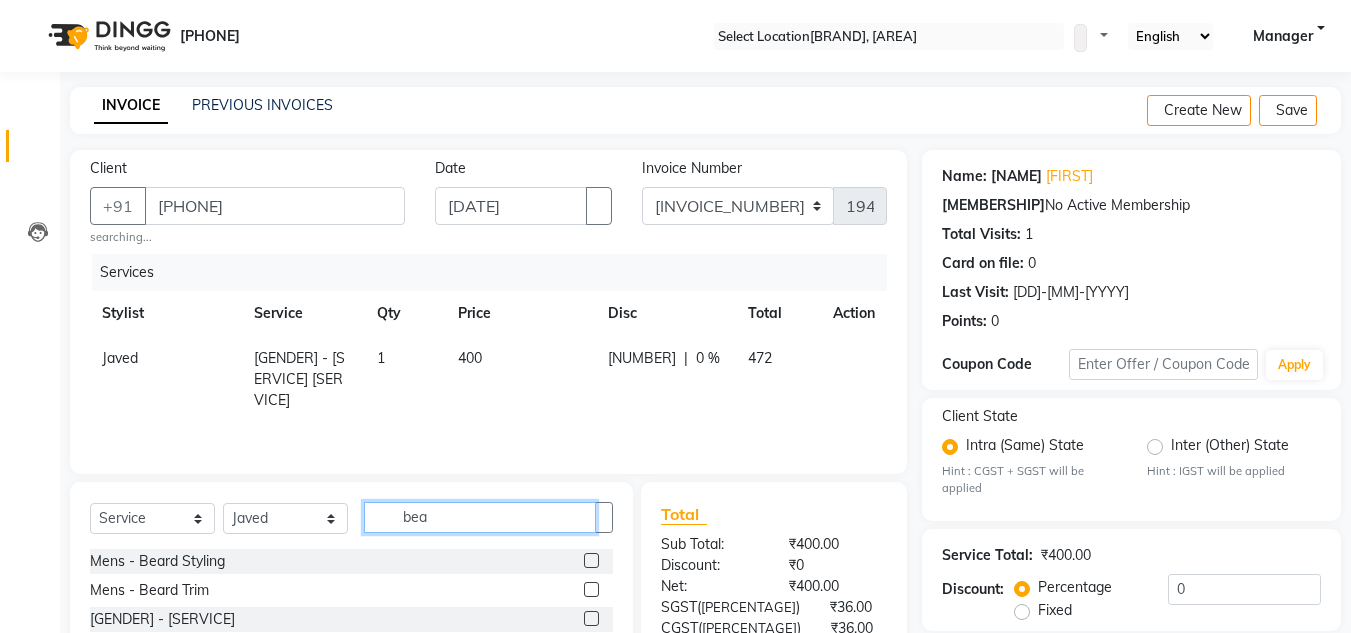 type on "bea" 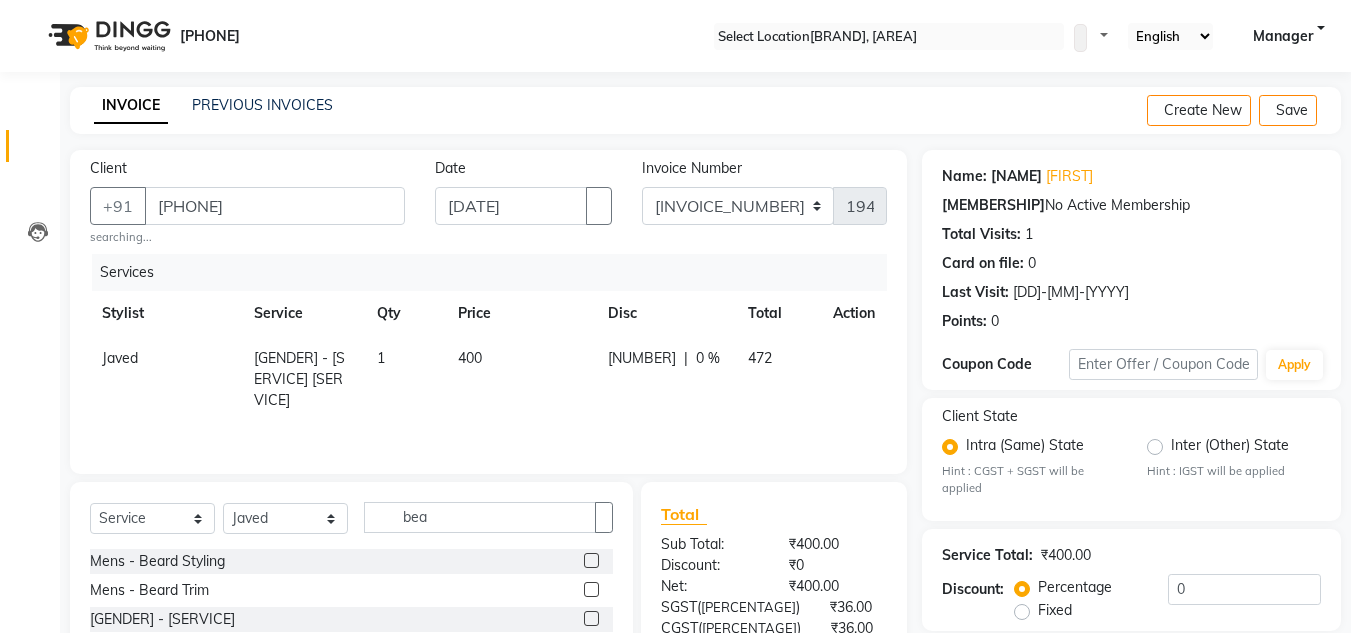 click at bounding box center (591, 589) 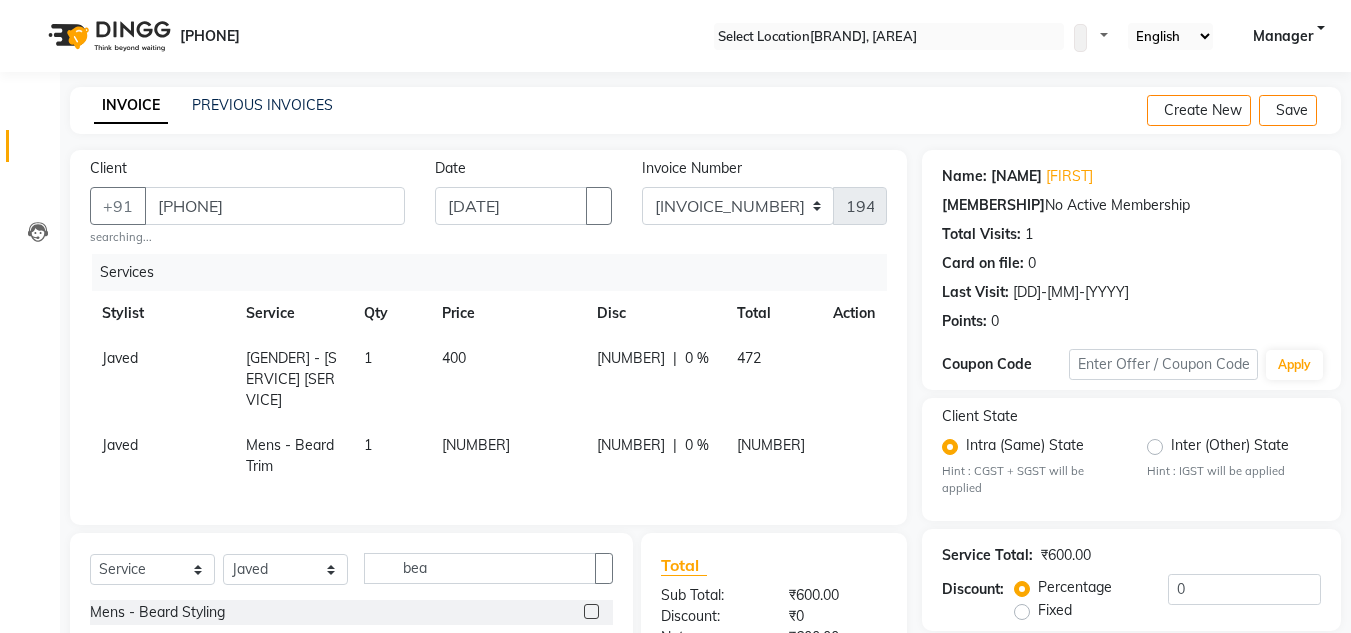 click on "400" at bounding box center [120, 358] 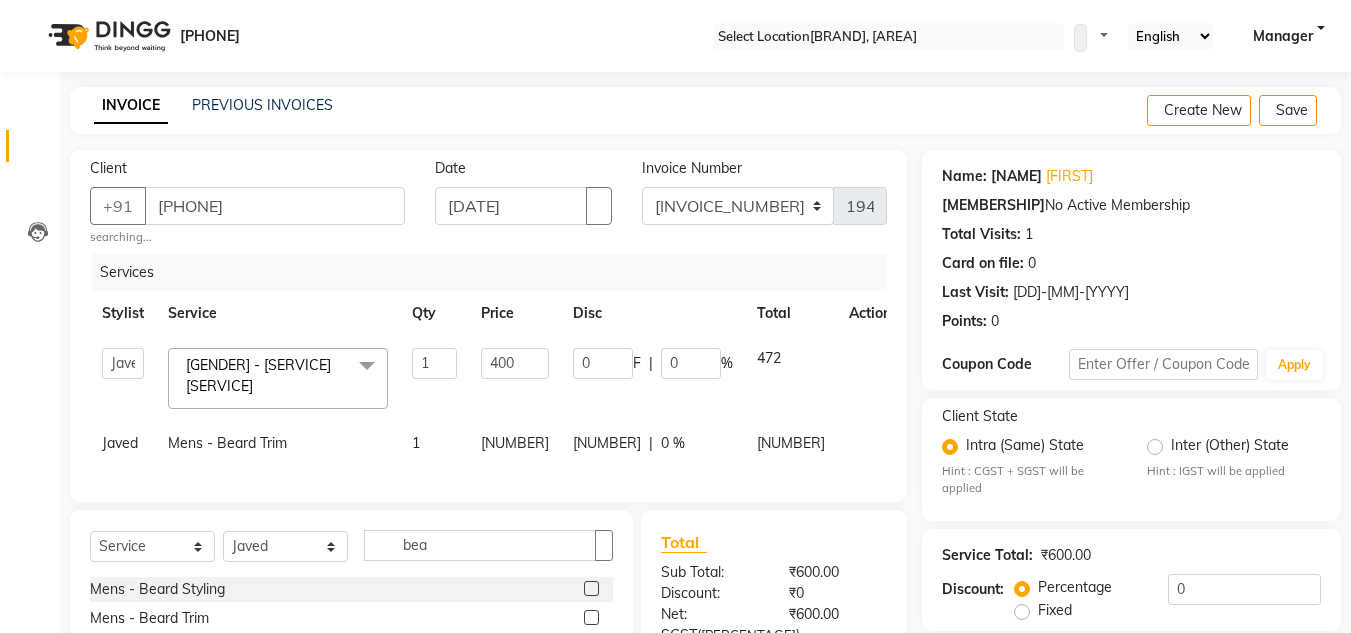 click on "400" at bounding box center (515, 378) 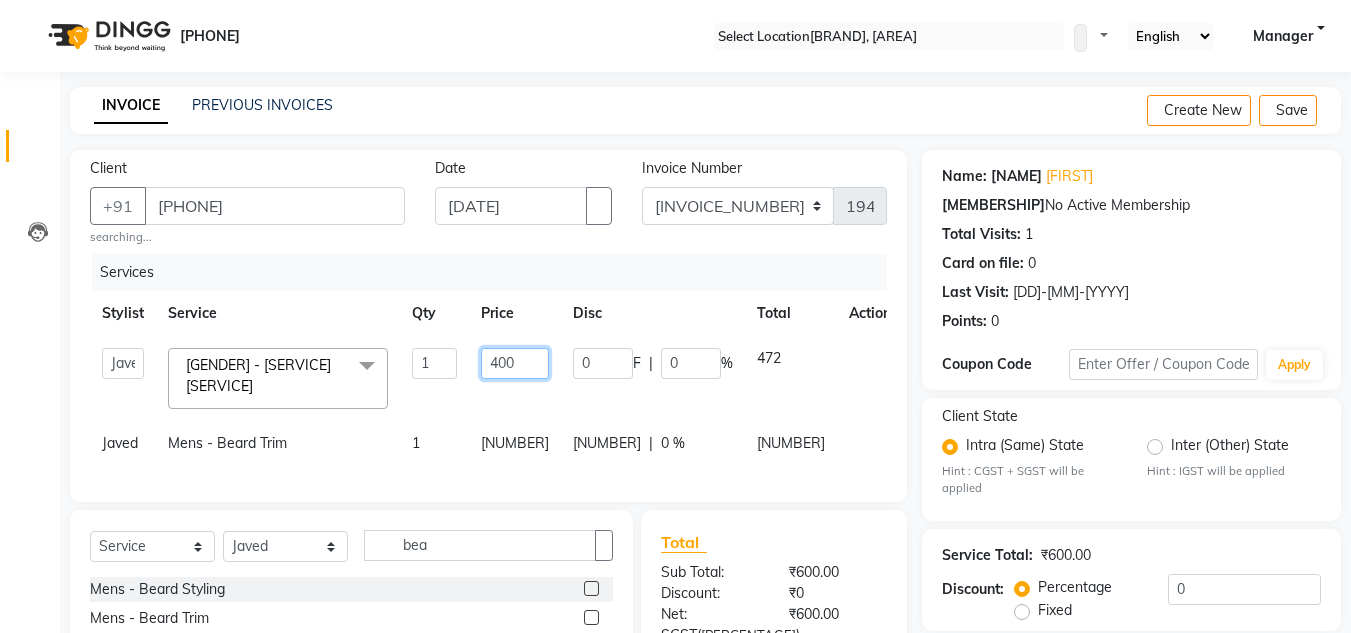 click on "400" at bounding box center (434, 363) 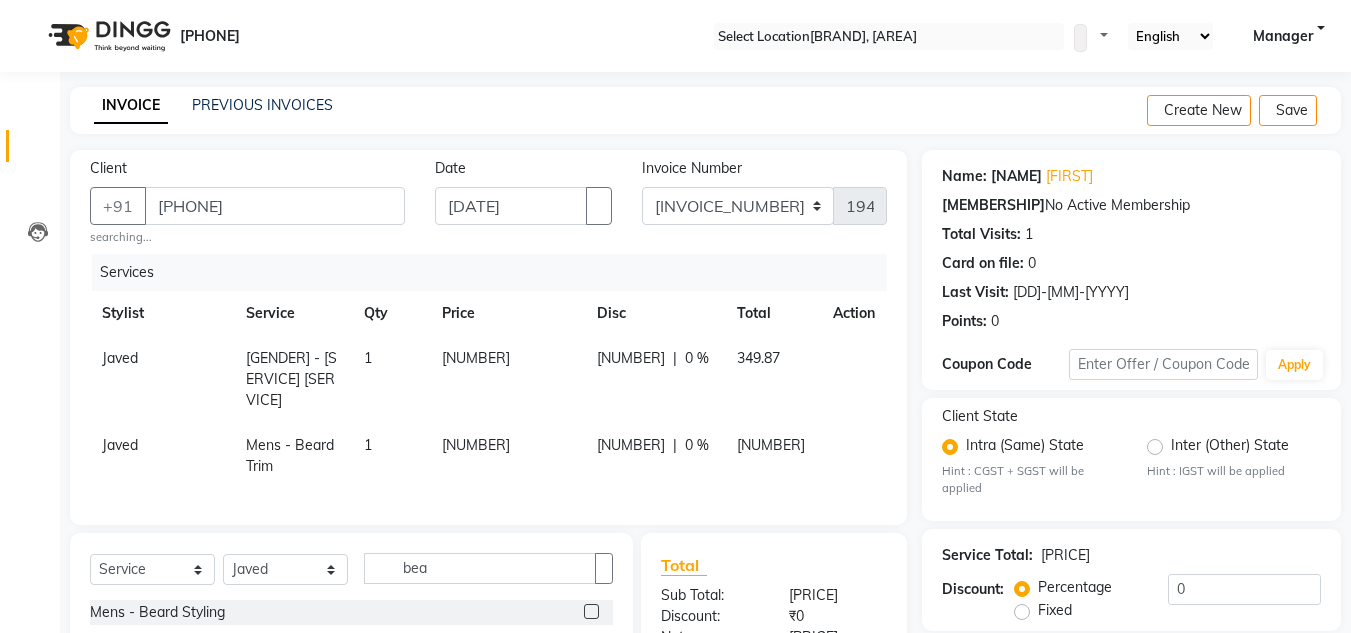 click on "349.87" at bounding box center [773, 379] 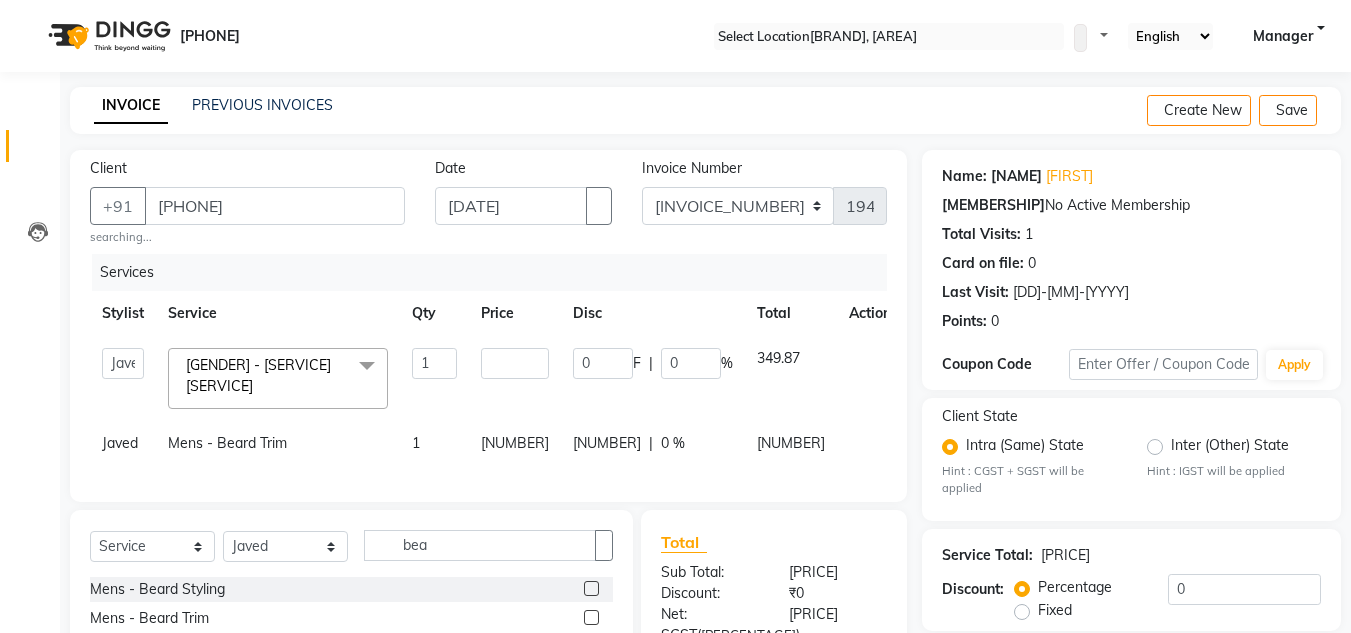 click on "[NUMBER]" at bounding box center (271, 378) 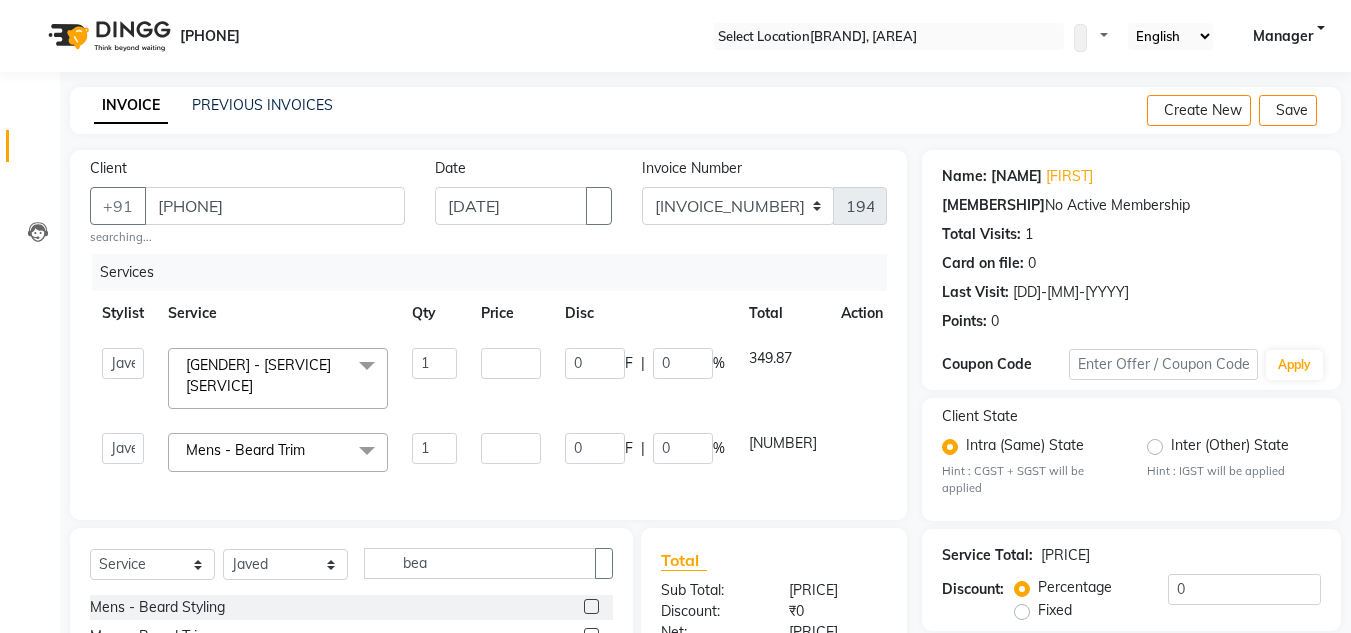 click on "[NUMBER]" at bounding box center [434, 363] 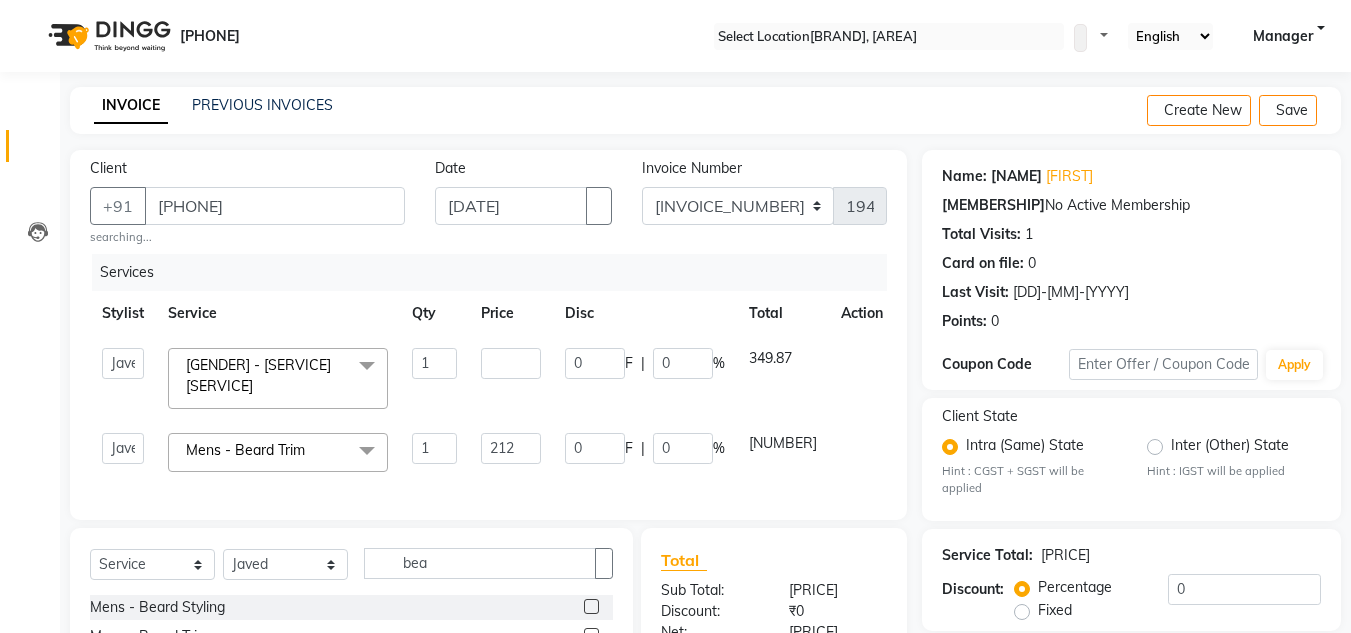 click on "[NUMBER]" at bounding box center (278, 378) 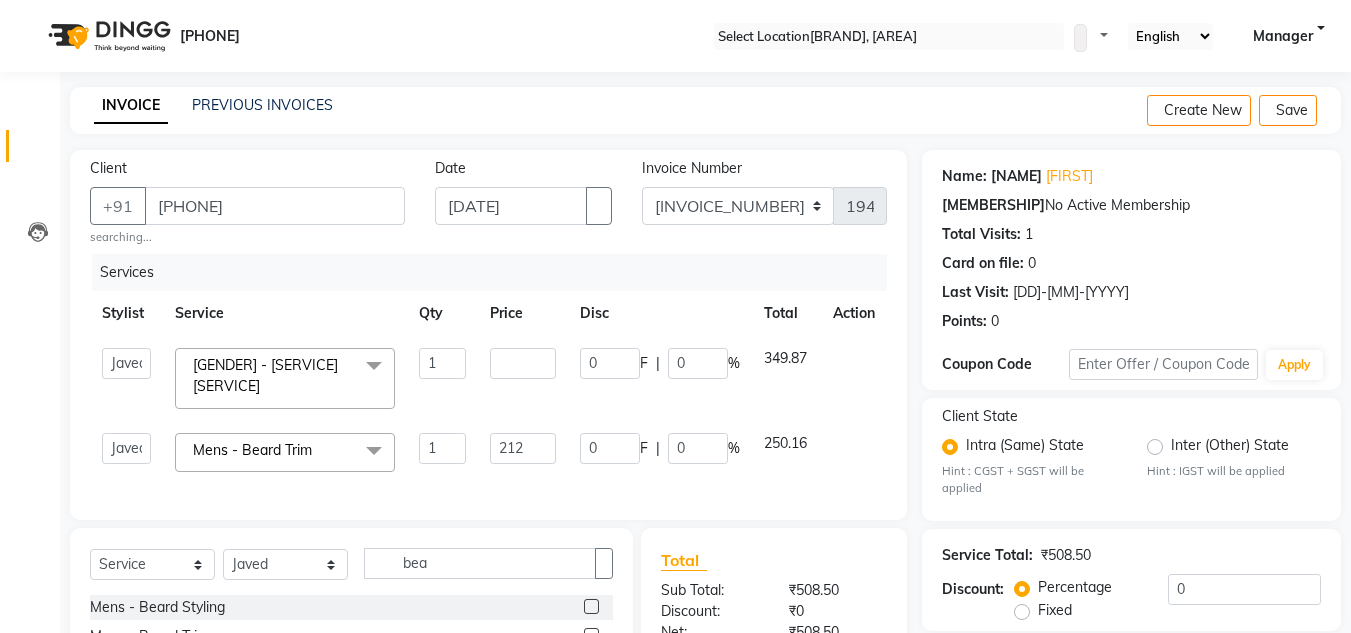 scroll, scrollTop: 268, scrollLeft: 0, axis: vertical 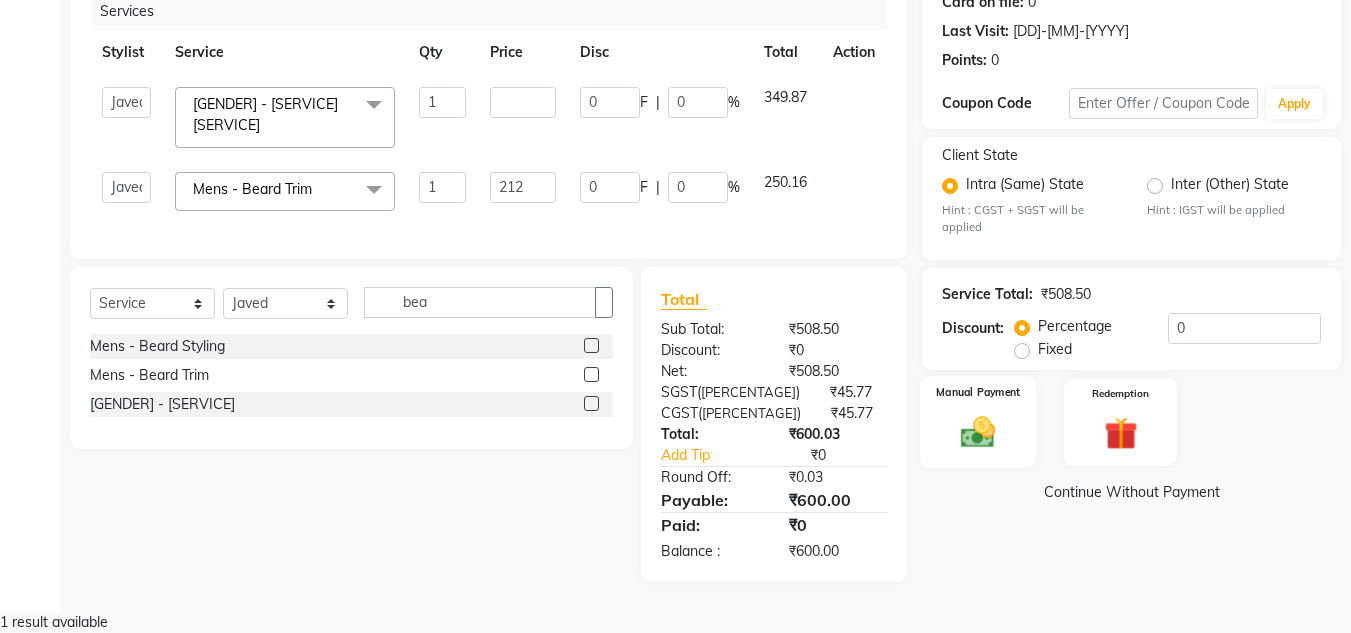 click at bounding box center [978, 433] 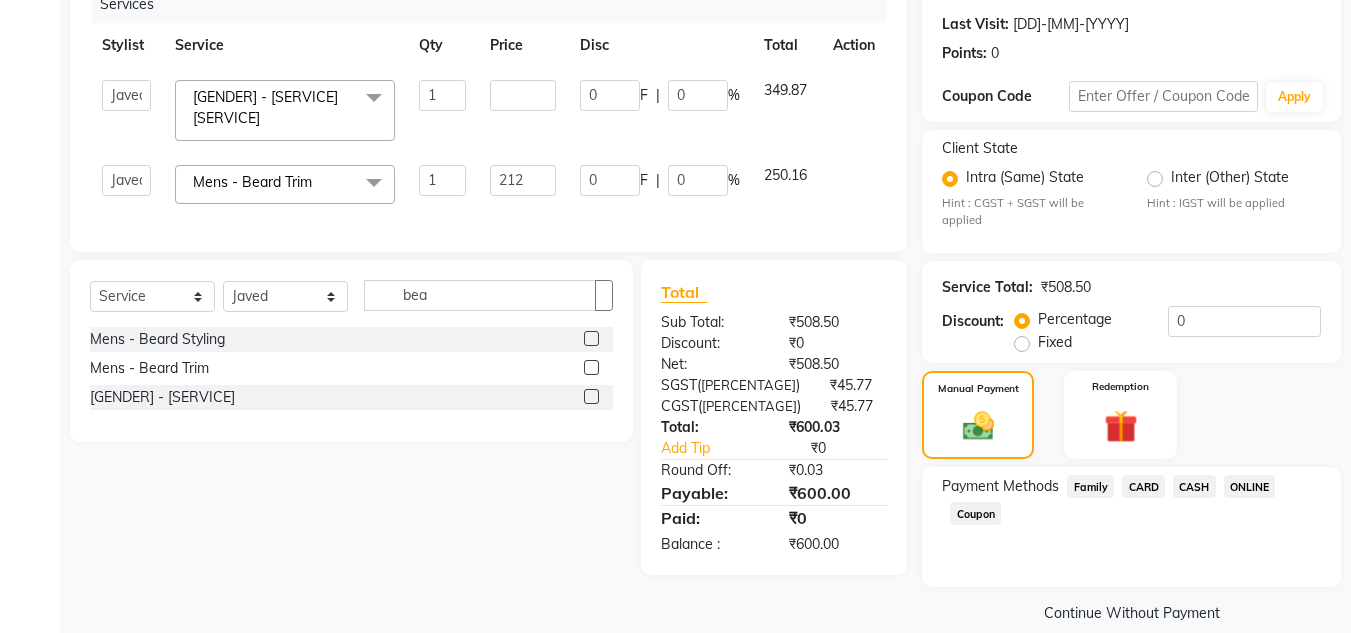 click on "ONLINE" at bounding box center (1090, 486) 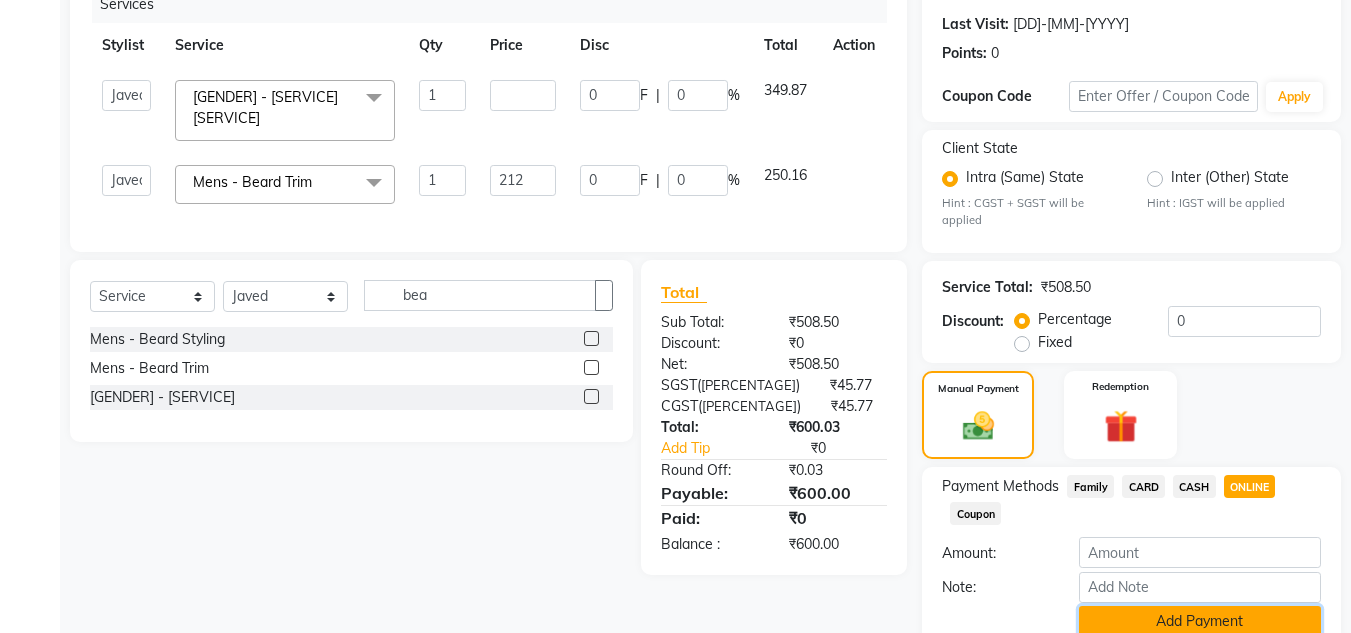 click on "Add Payment" at bounding box center (1200, 621) 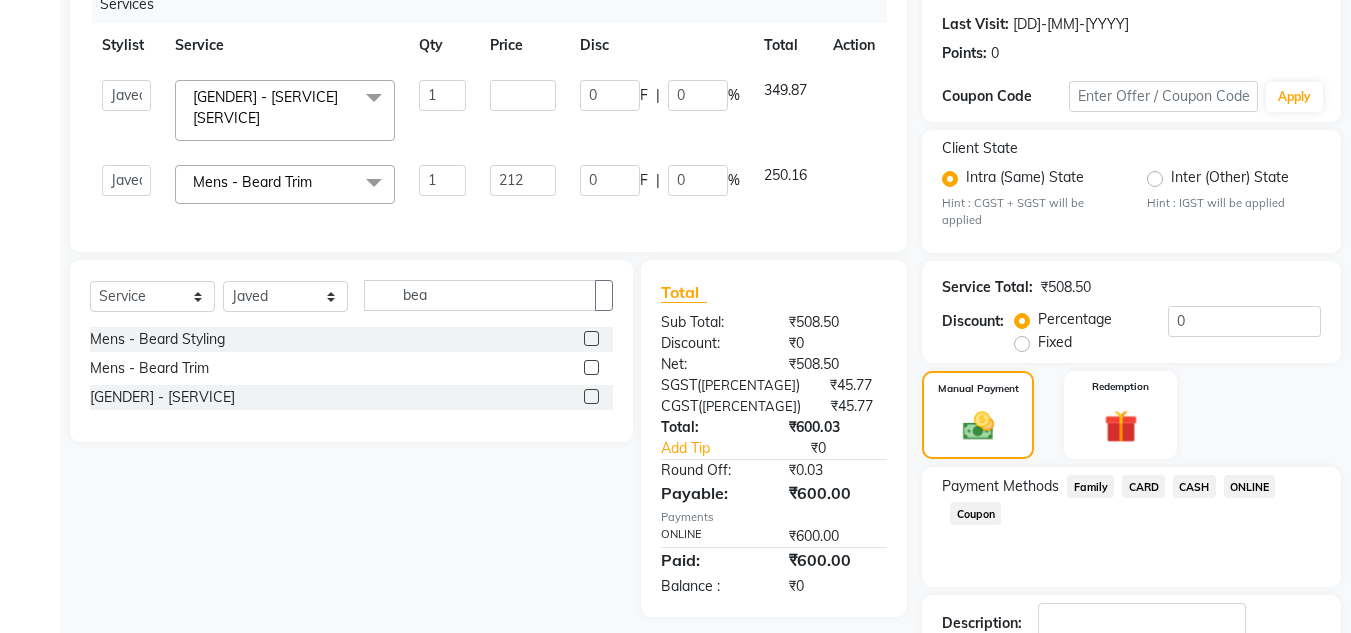 scroll, scrollTop: 418, scrollLeft: 0, axis: vertical 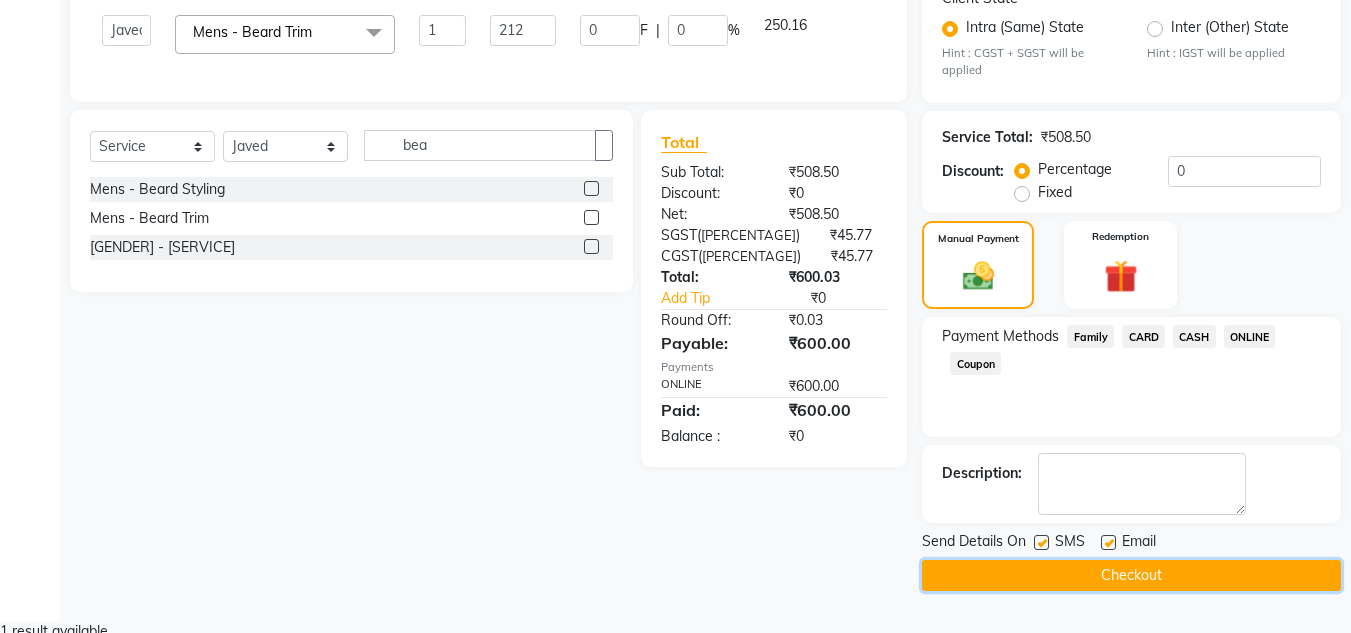 click on "Checkout" at bounding box center [1131, 575] 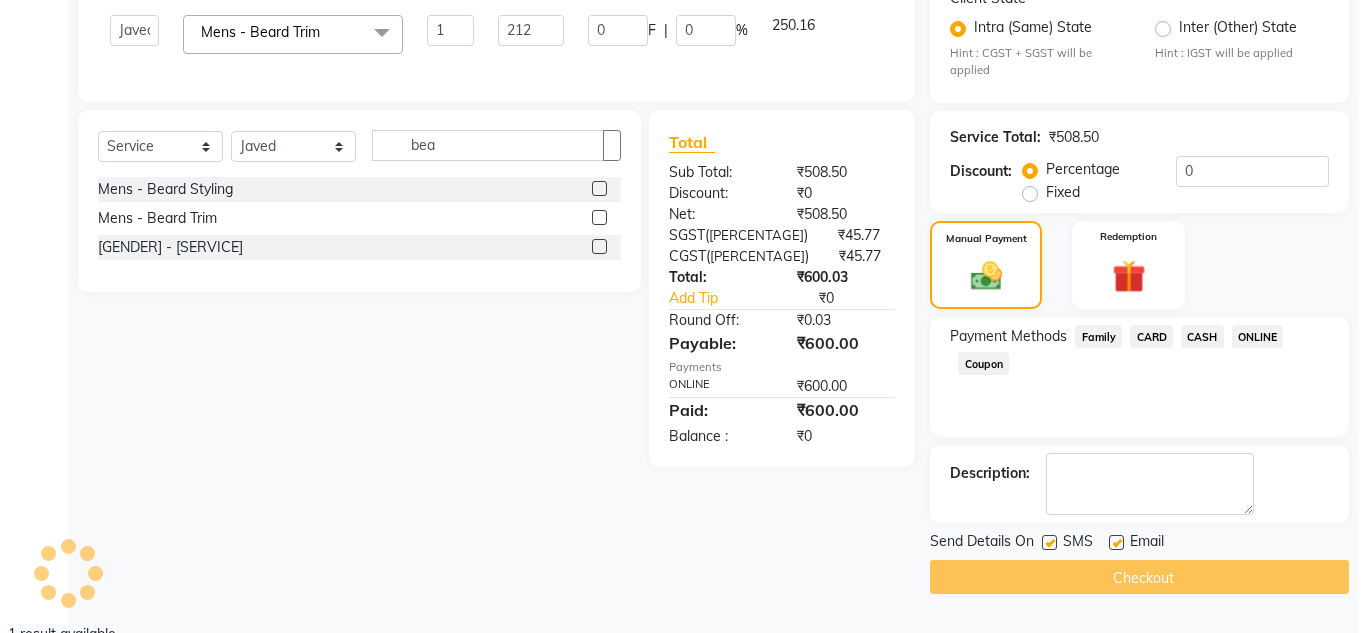 scroll, scrollTop: 0, scrollLeft: 0, axis: both 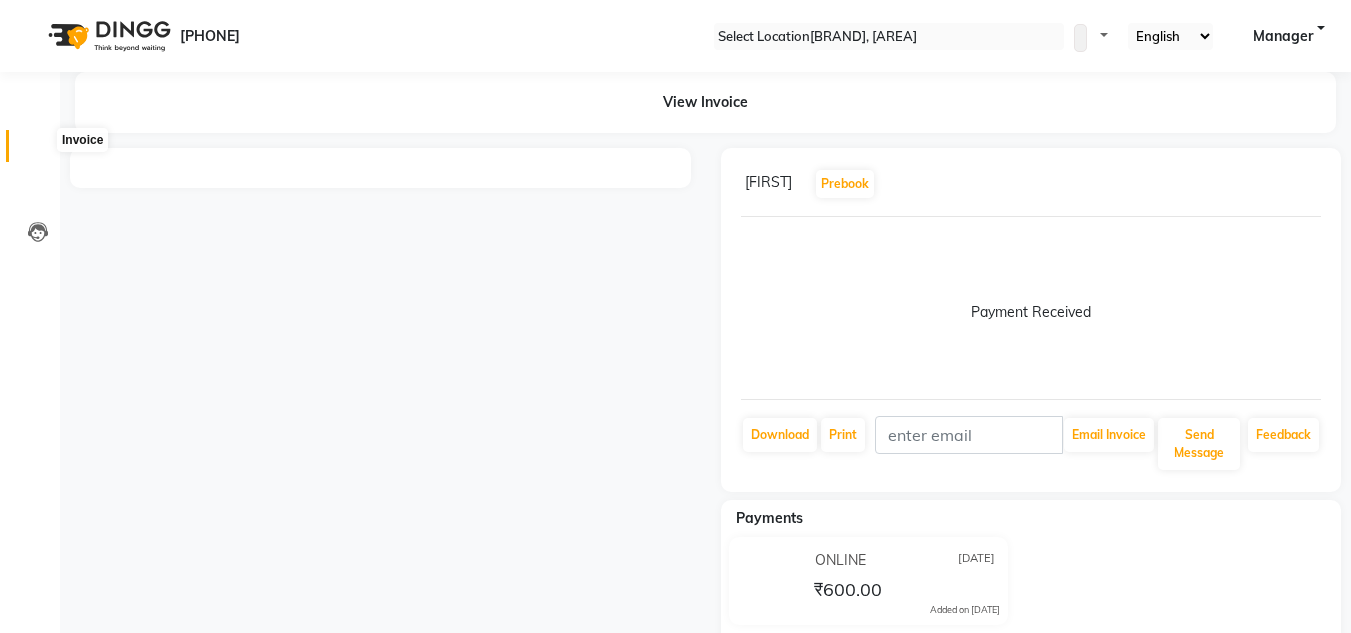 click at bounding box center [38, 151] 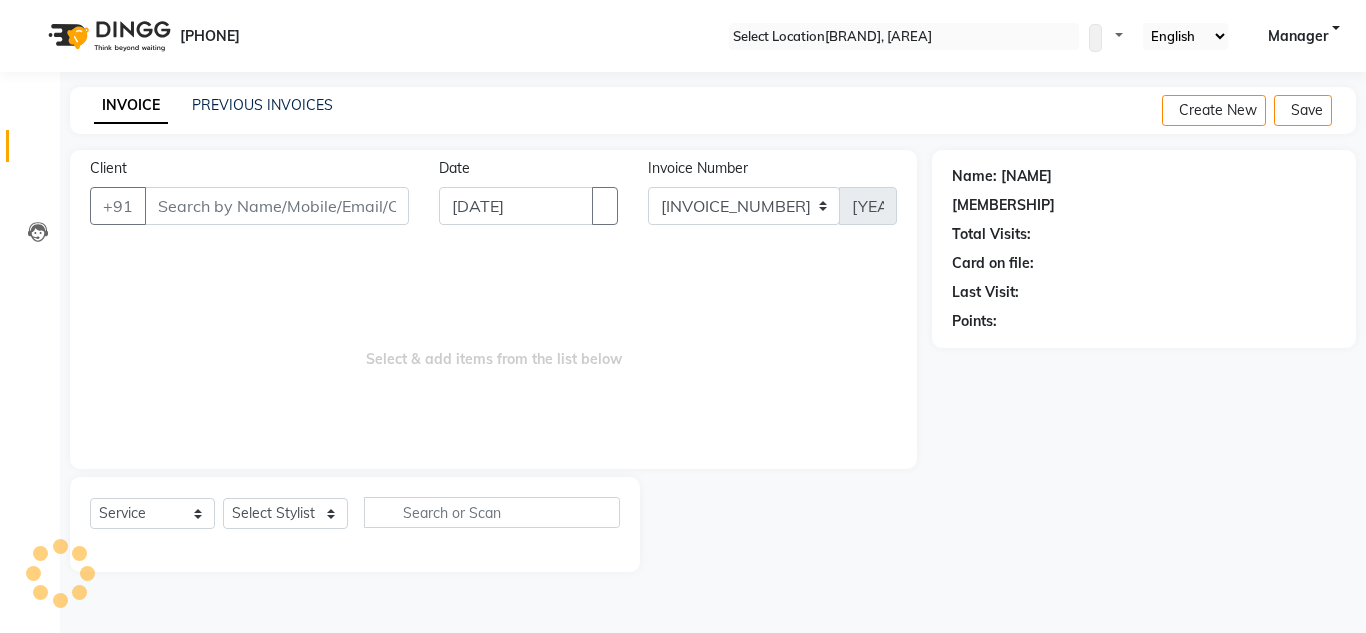 click on "Client" at bounding box center [277, 206] 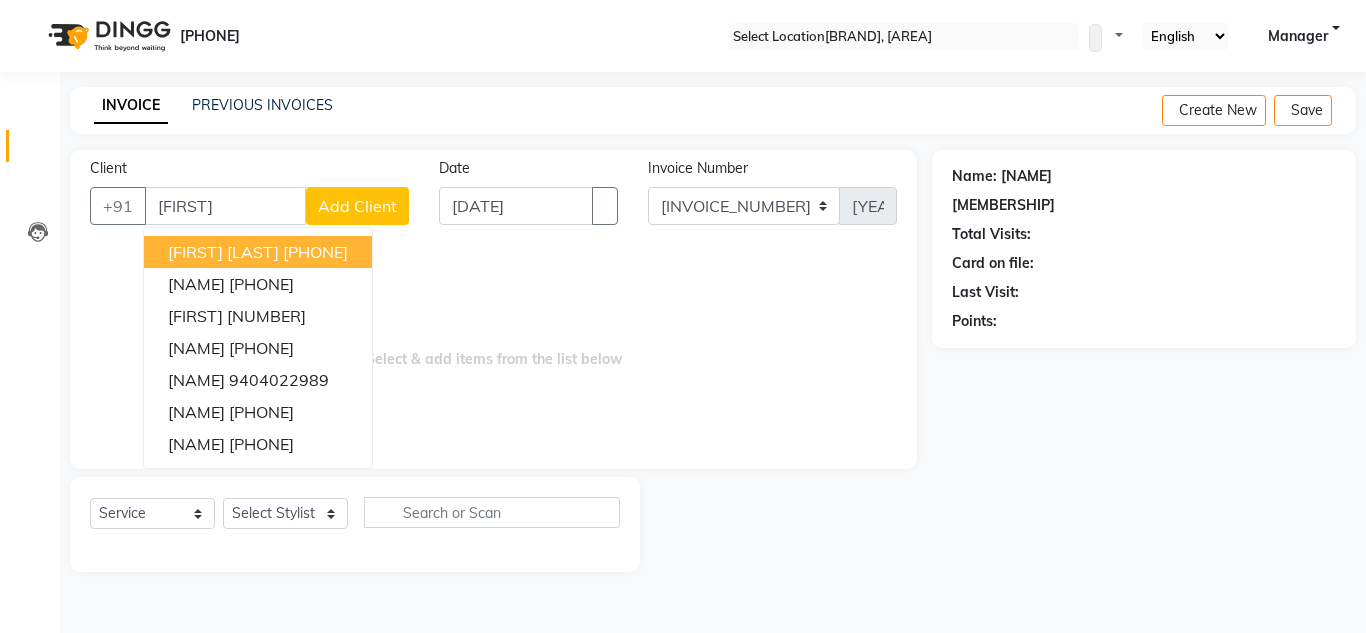 click on "[FIRST]" at bounding box center (225, 206) 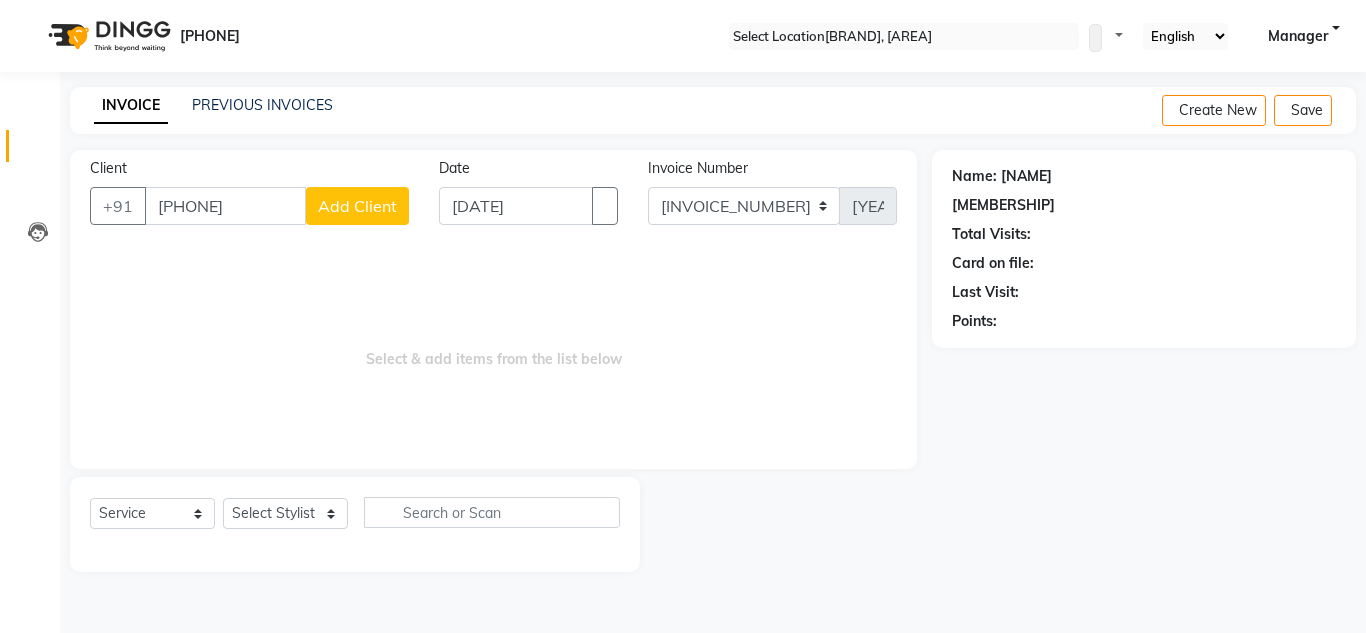 type on "[PHONE]" 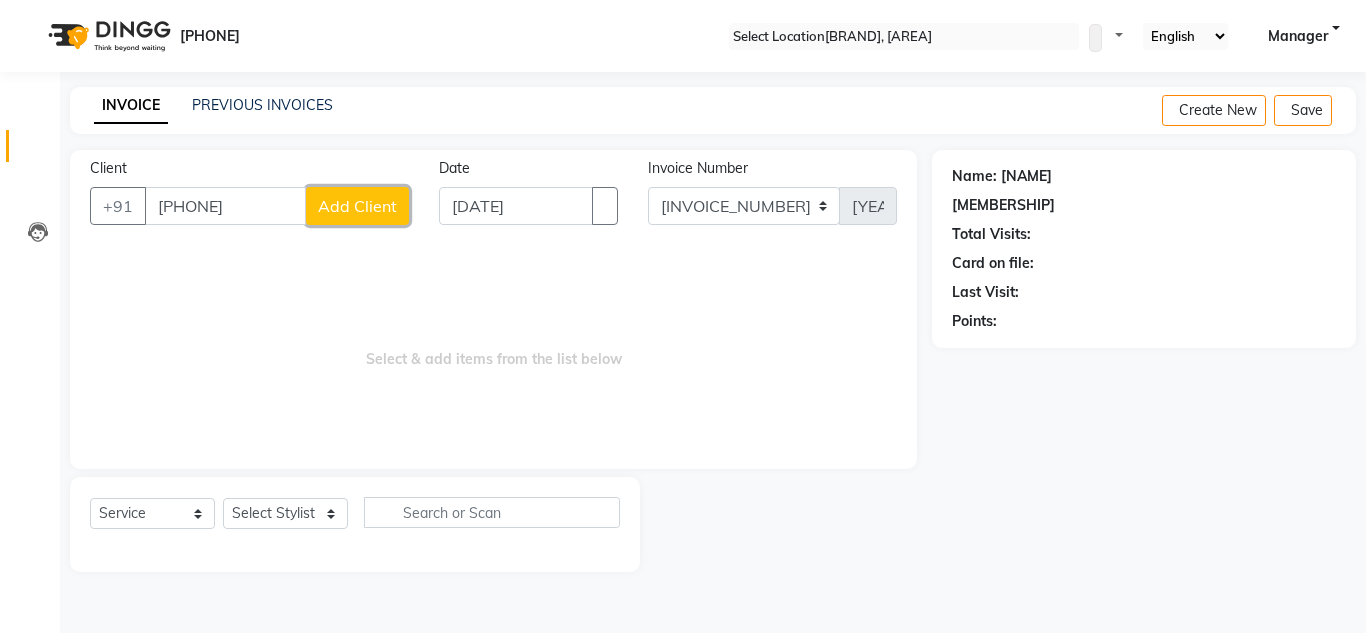 click on "Add Client" at bounding box center [357, 206] 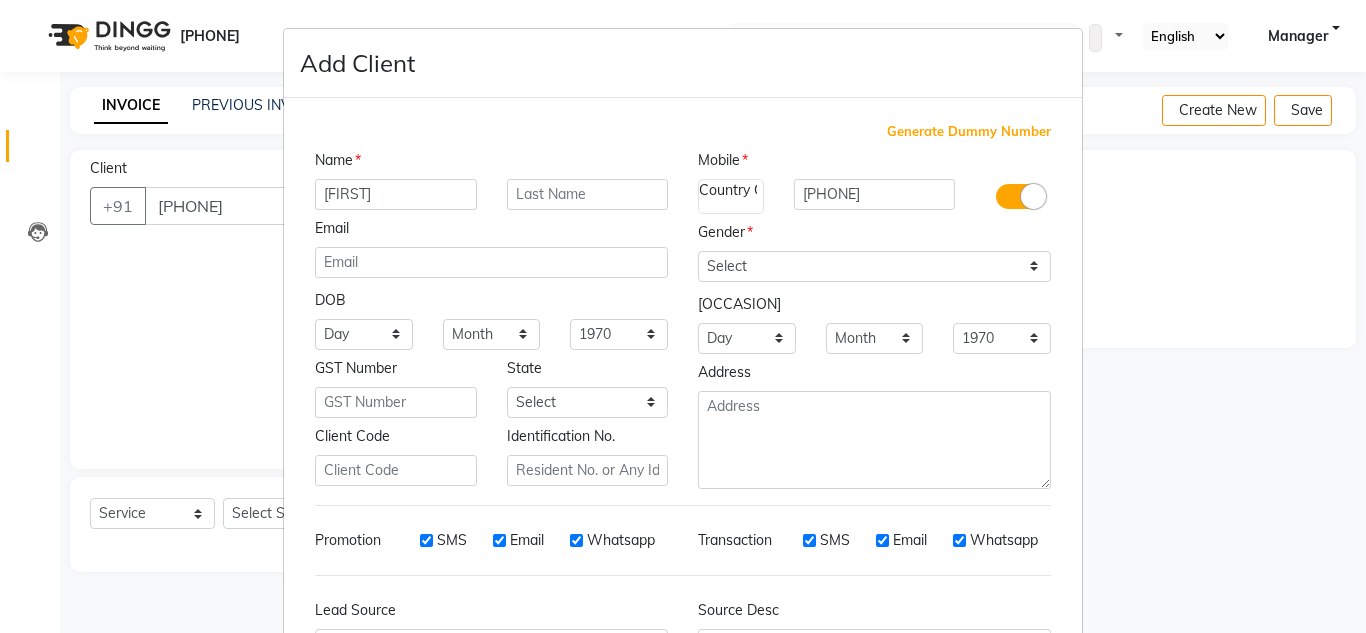 type on "[FIRST]" 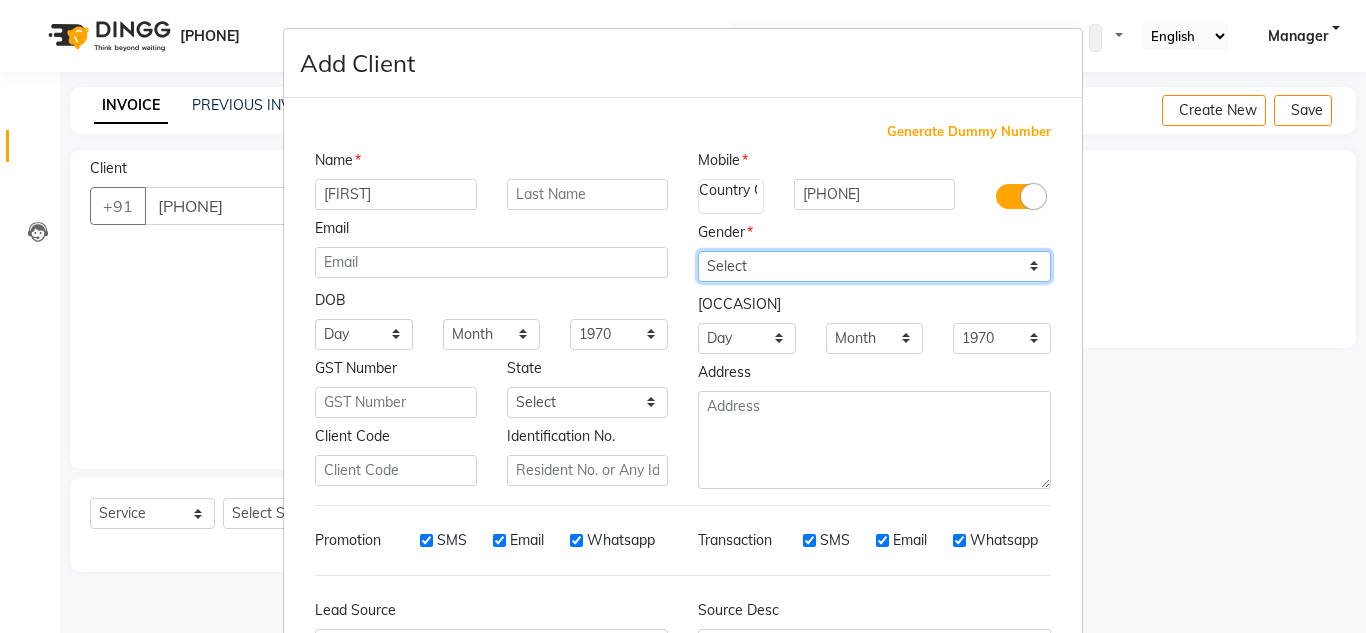 click on "Select Male Female Other Prefer Not To Say" at bounding box center (874, 266) 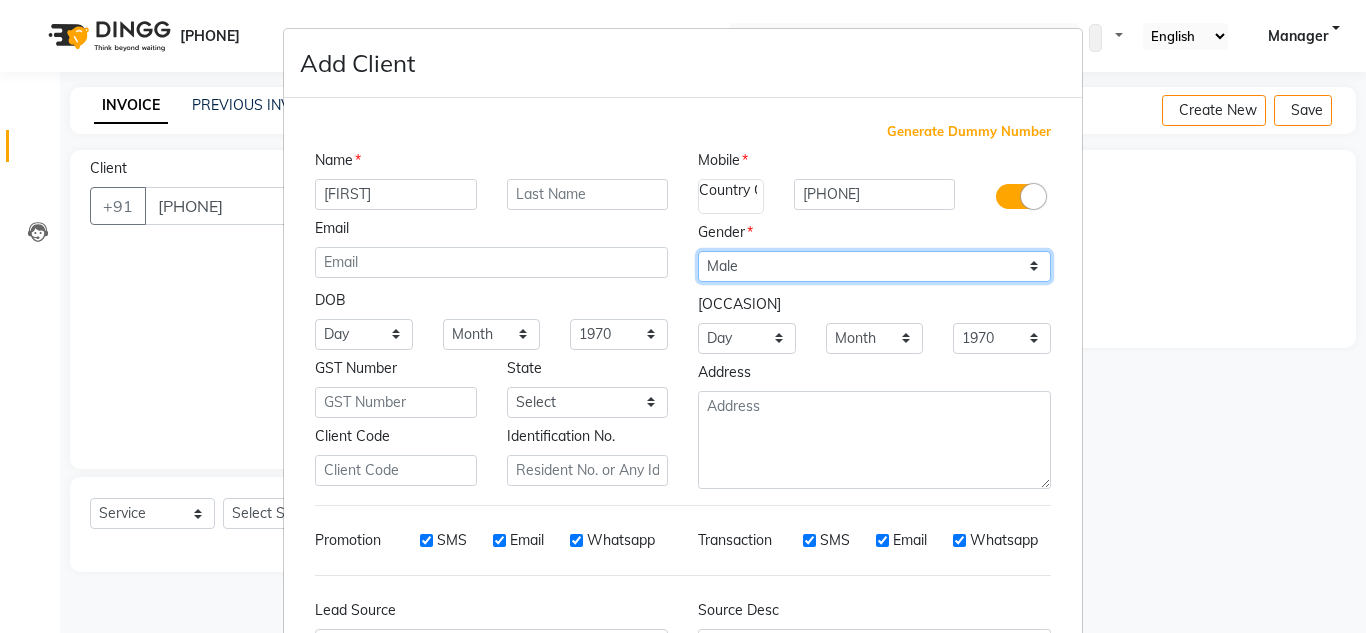 click on "Select Male Female Other Prefer Not To Say" at bounding box center (874, 266) 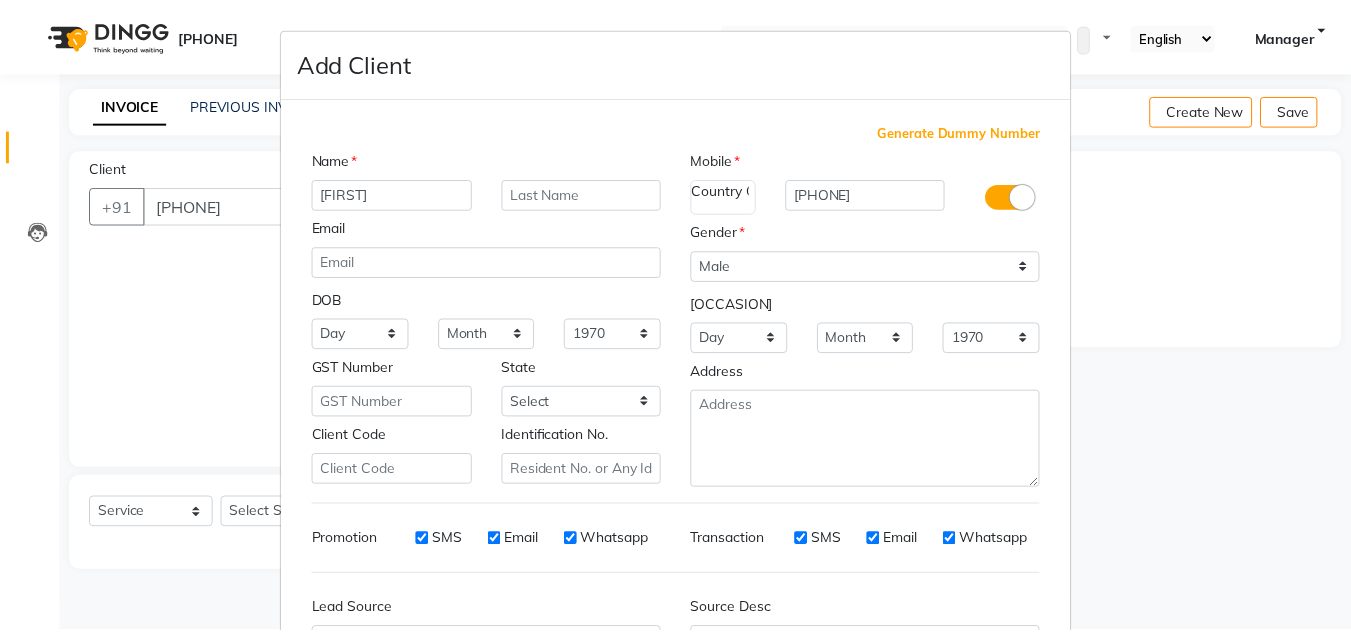 scroll, scrollTop: 216, scrollLeft: 0, axis: vertical 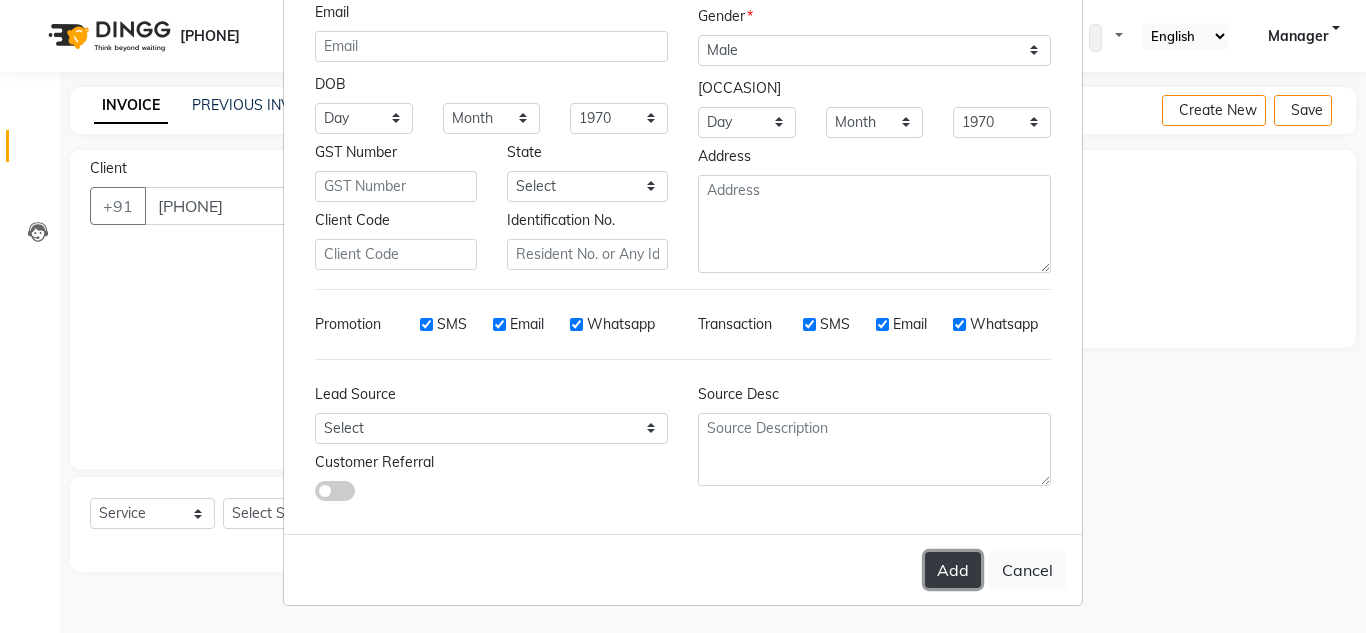 click on "Add" at bounding box center [953, 570] 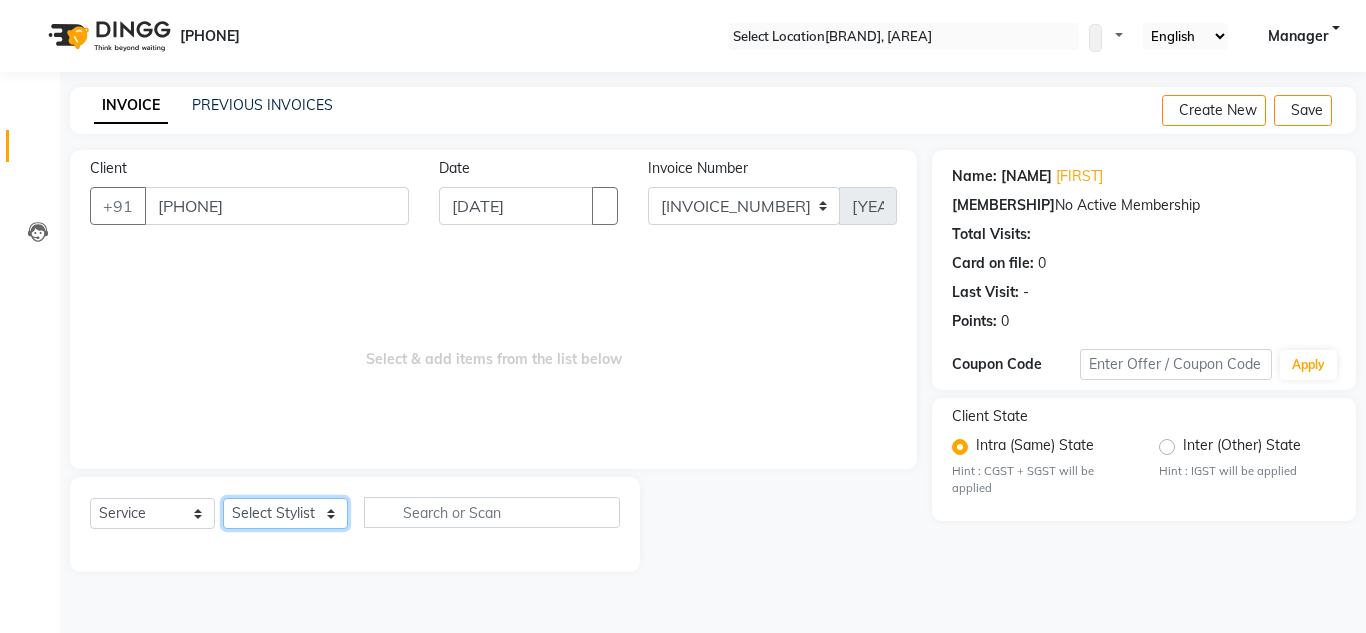 click on "Select Stylist [FIRST] [FIRST] [FIRST] [FIRST] [FIRST] [FIRST] [FIRST] [FIRST] [FIRST] [FIRST]" at bounding box center (285, 513) 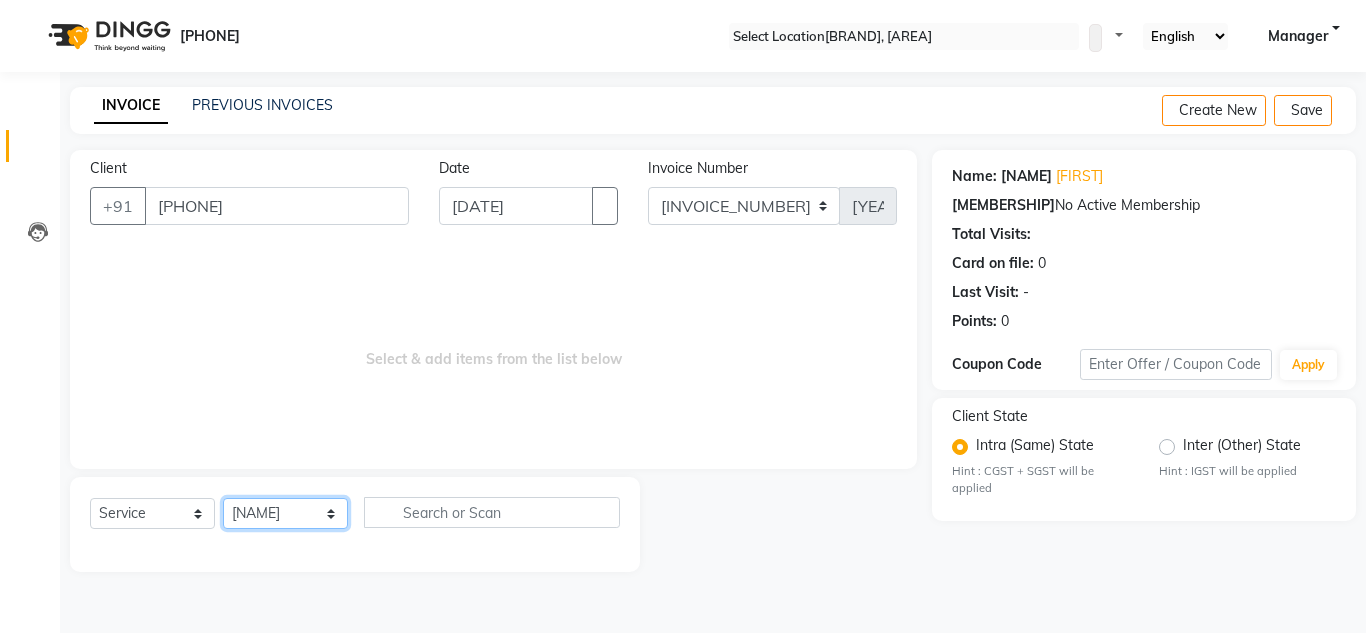 click on "Select Stylist [FIRST] [FIRST] [FIRST] [FIRST] [FIRST] [FIRST] [FIRST] [FIRST] [FIRST] [FIRST]" at bounding box center [285, 513] 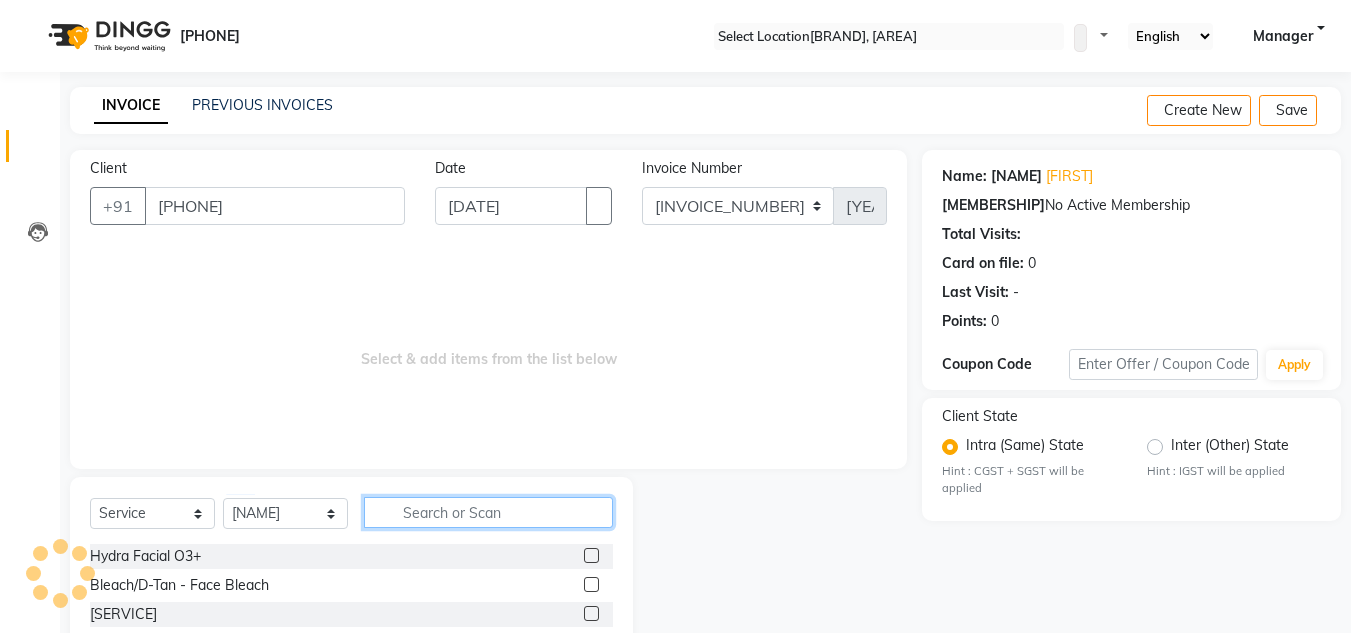 click at bounding box center (488, 512) 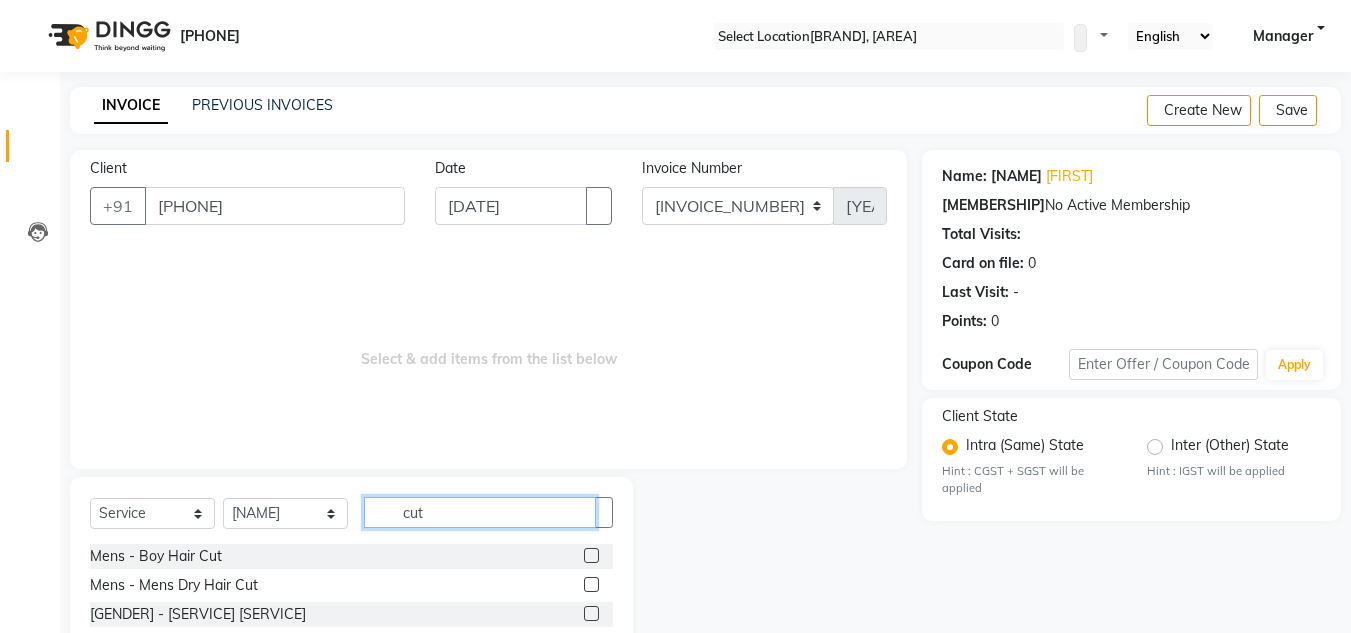type on "cut" 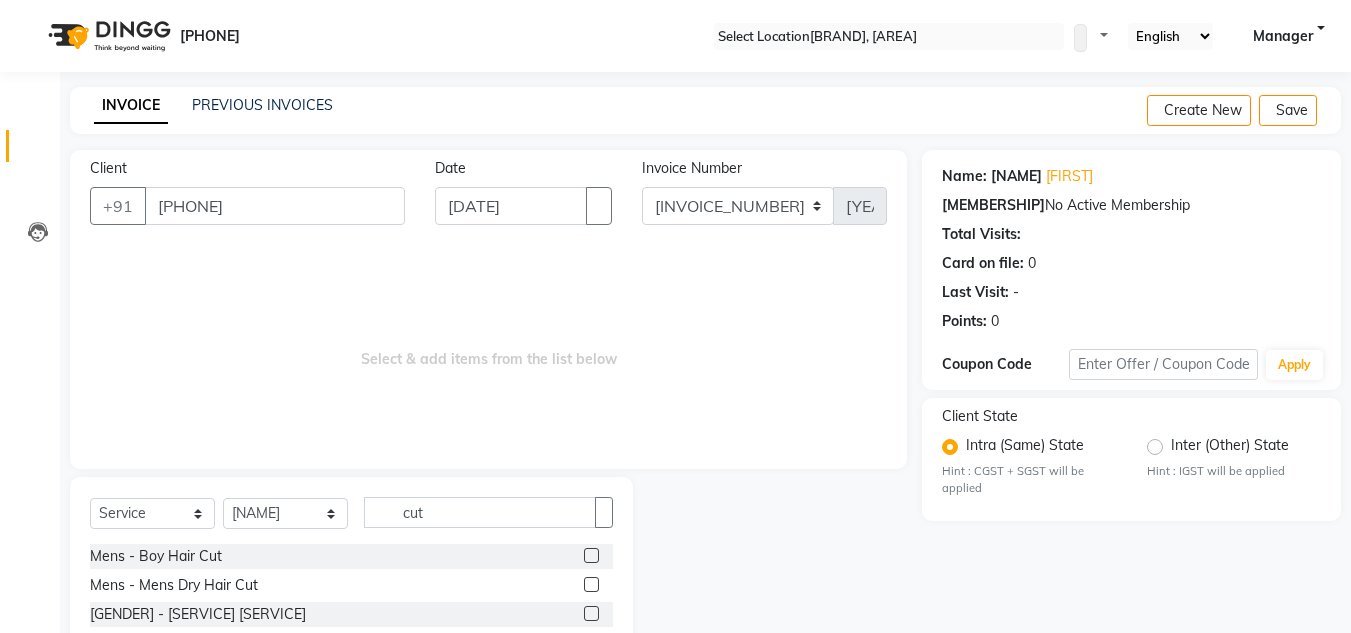 click at bounding box center (591, 613) 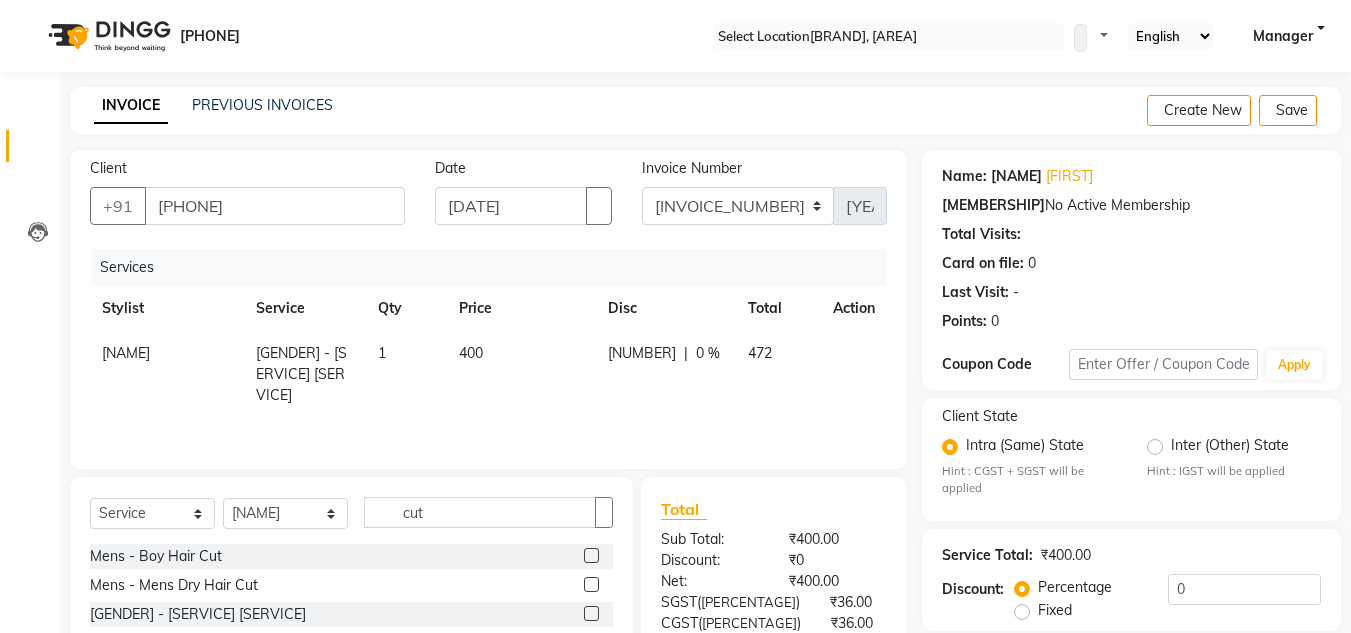 click on "400" at bounding box center (126, 353) 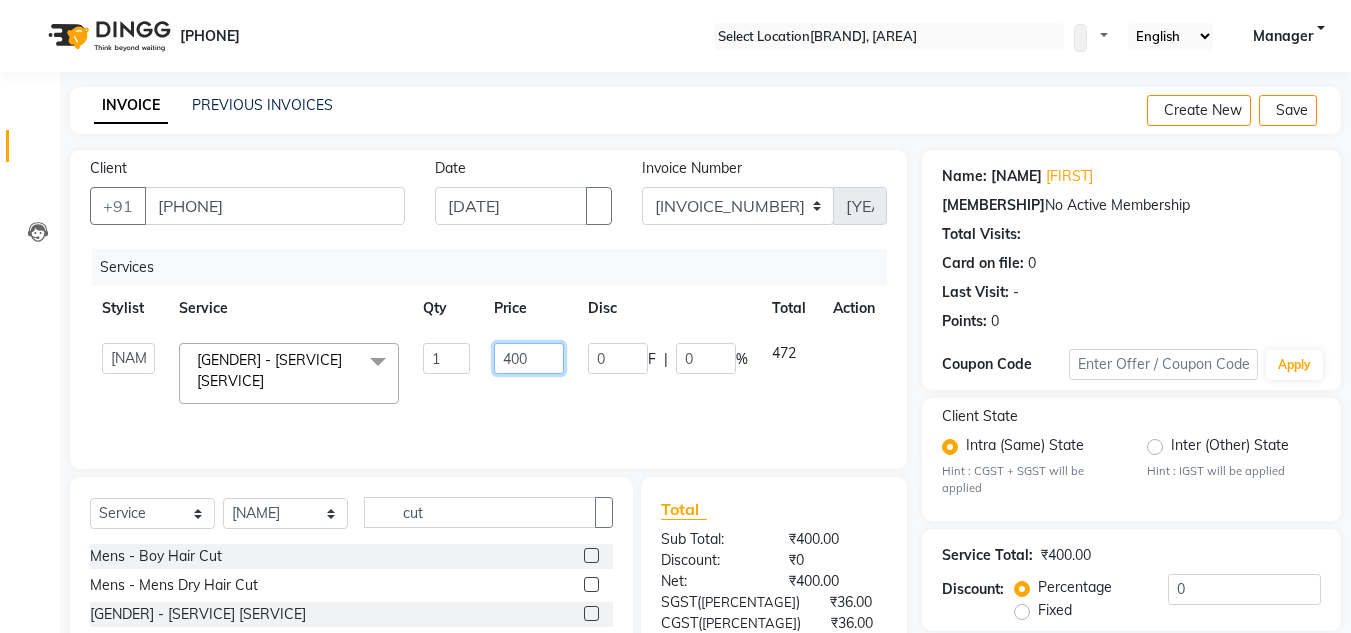 drag, startPoint x: 526, startPoint y: 355, endPoint x: 513, endPoint y: 353, distance: 13.152946 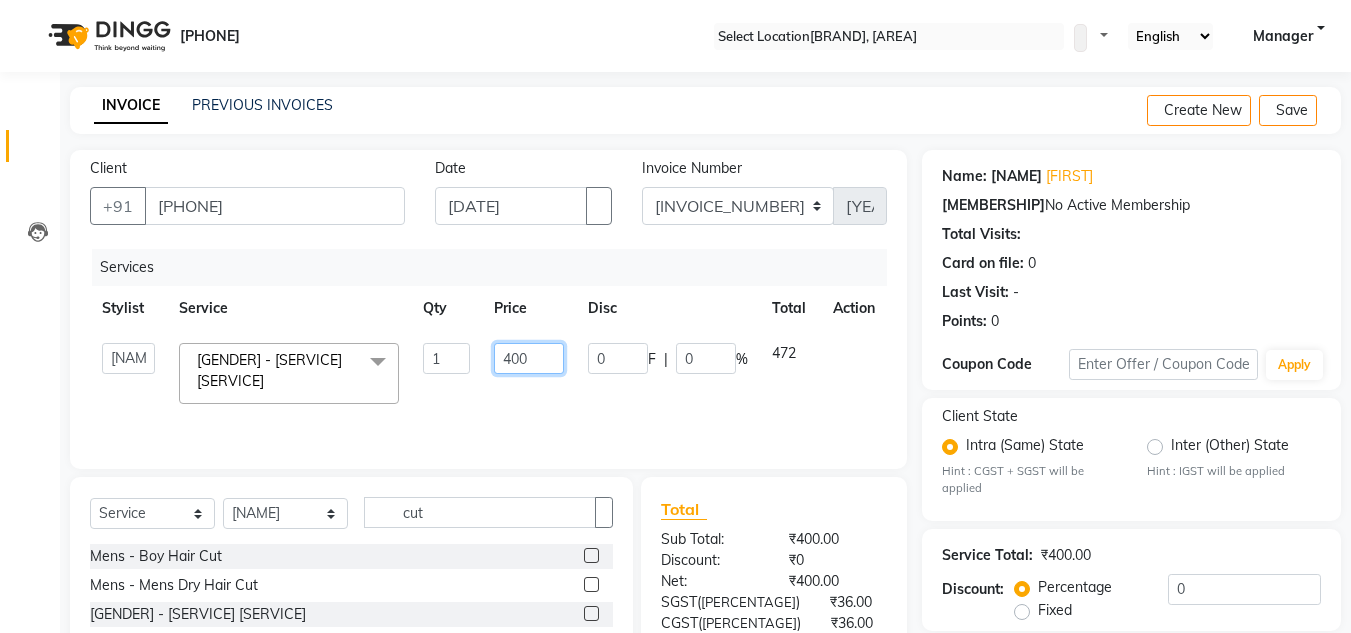 click on "400" at bounding box center (447, 358) 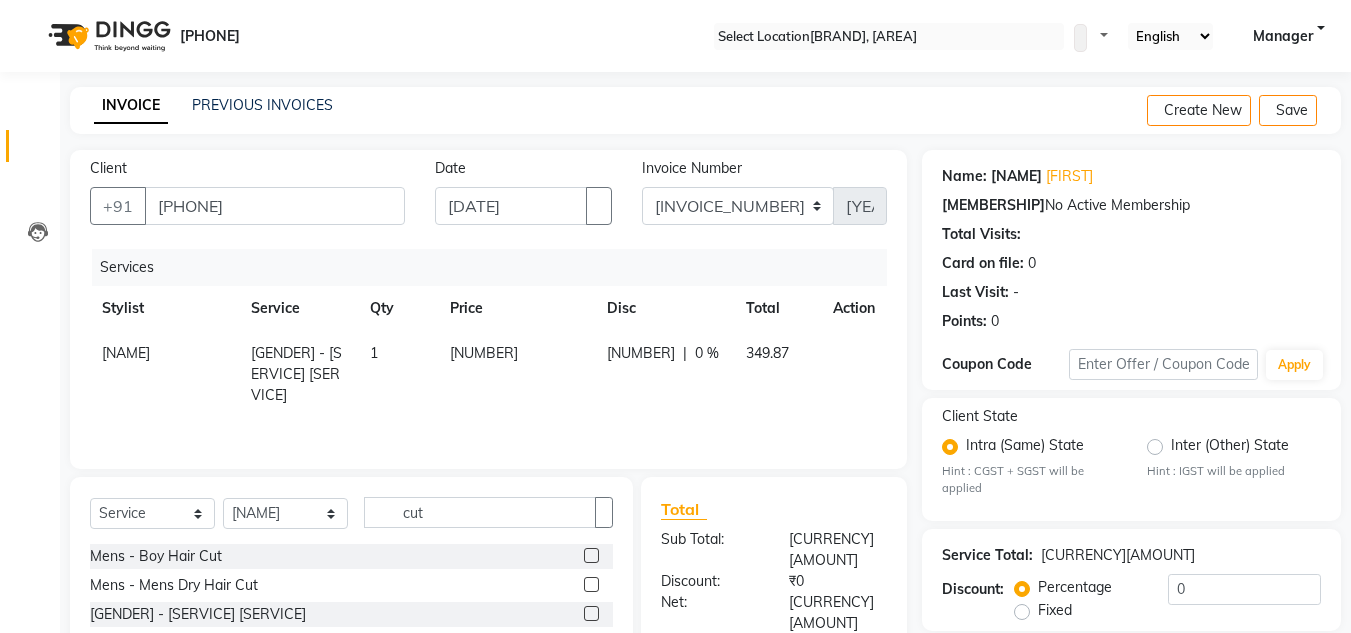 click on "349.87" at bounding box center [126, 353] 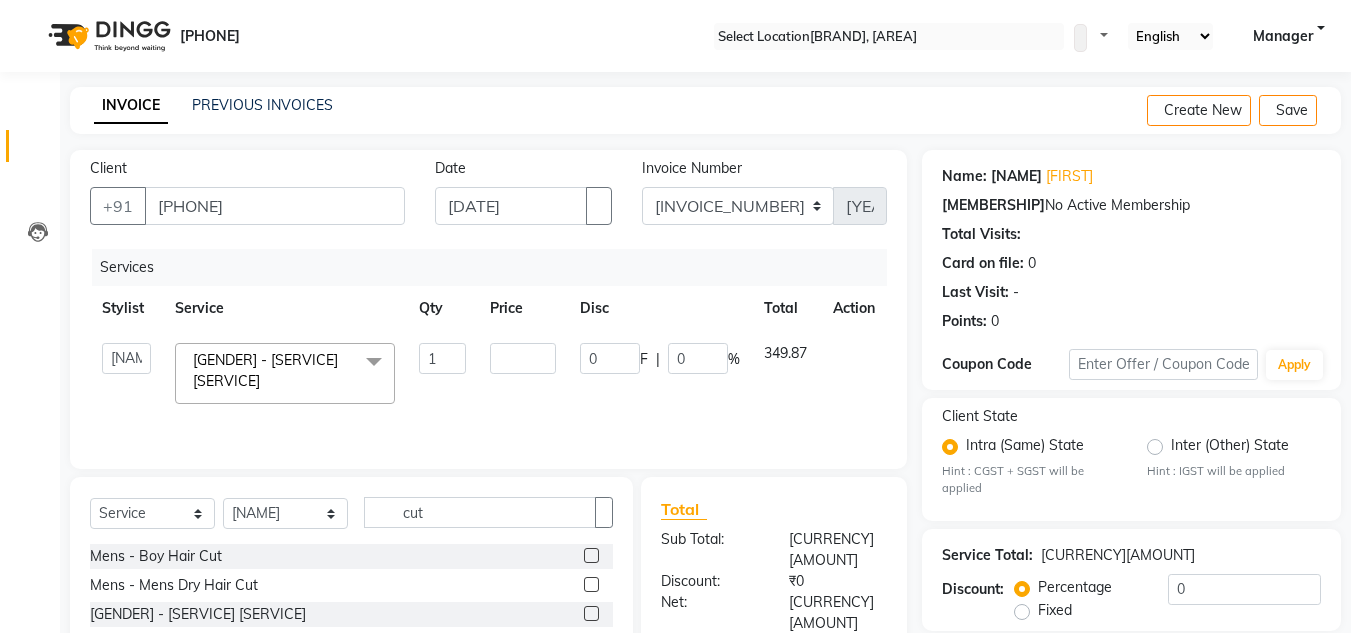 scroll, scrollTop: 188, scrollLeft: 0, axis: vertical 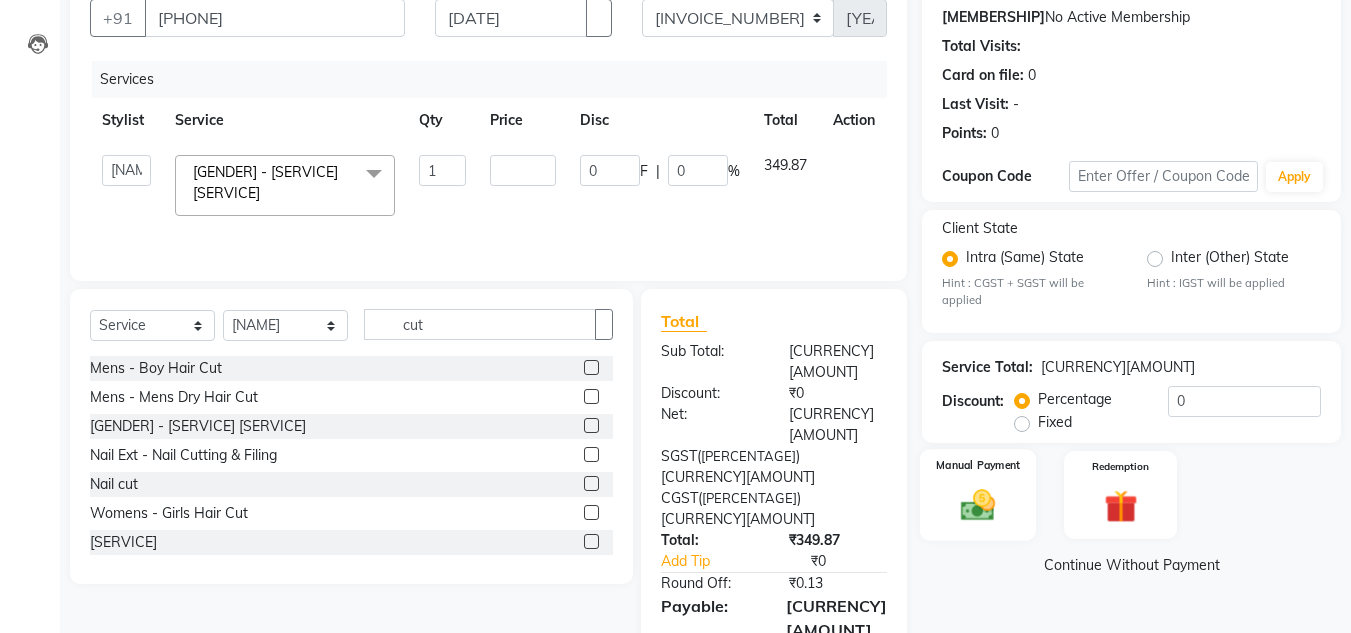 click at bounding box center (978, 506) 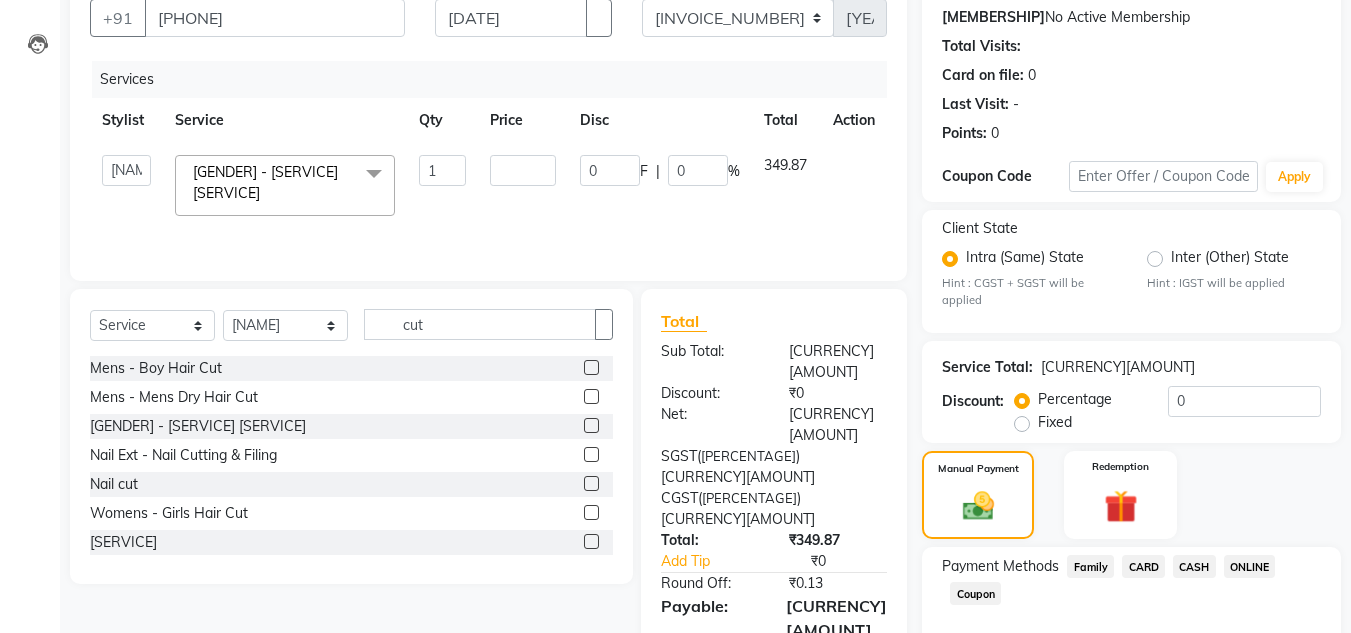 click on "CASH" at bounding box center (1090, 566) 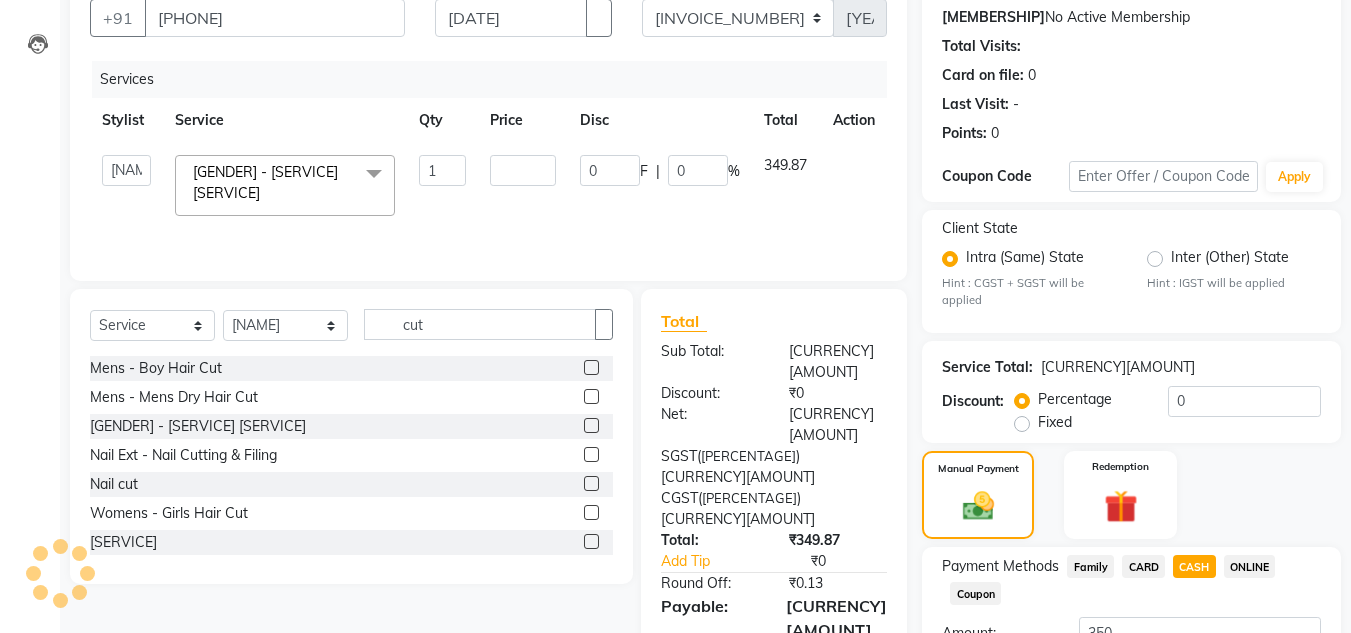 scroll, scrollTop: 361, scrollLeft: 0, axis: vertical 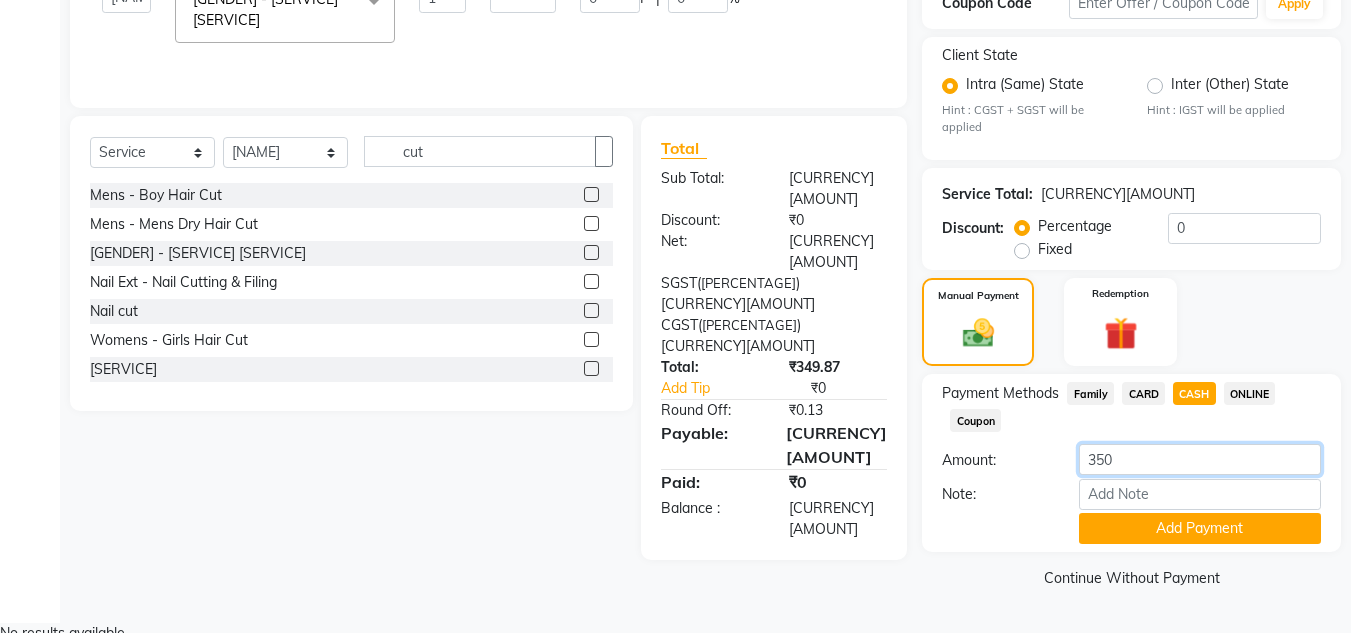 click on "350" at bounding box center [1200, 459] 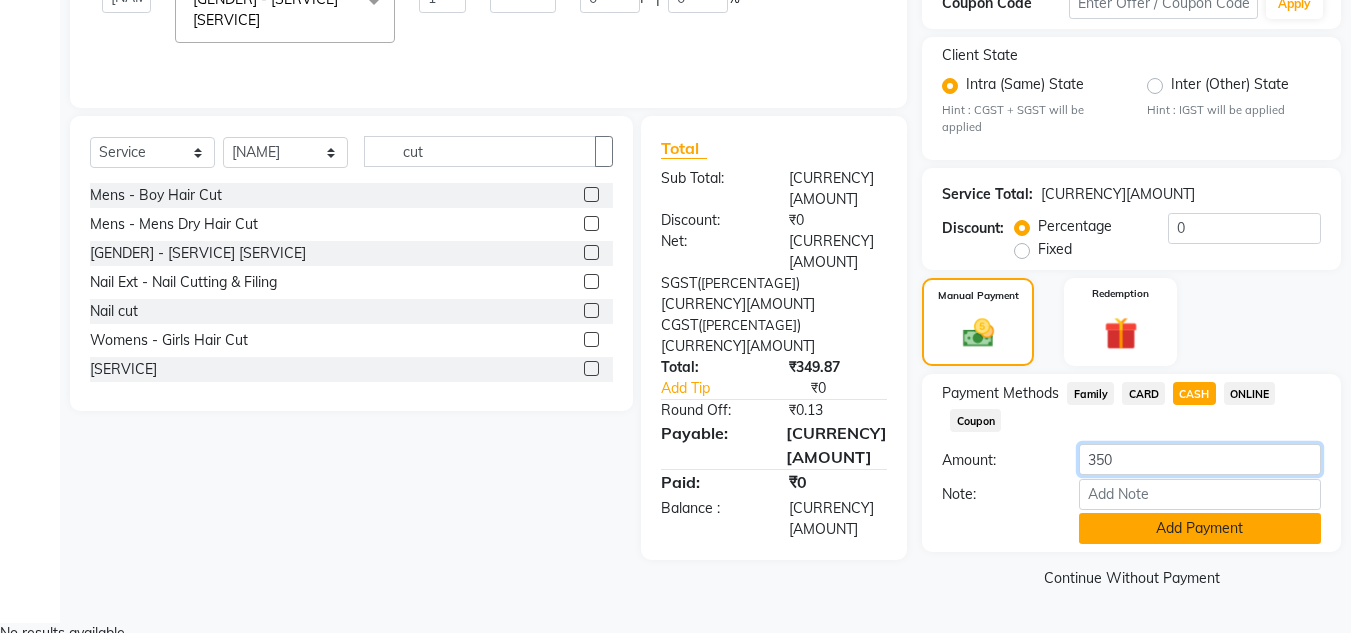 type on "[NUMBER]" 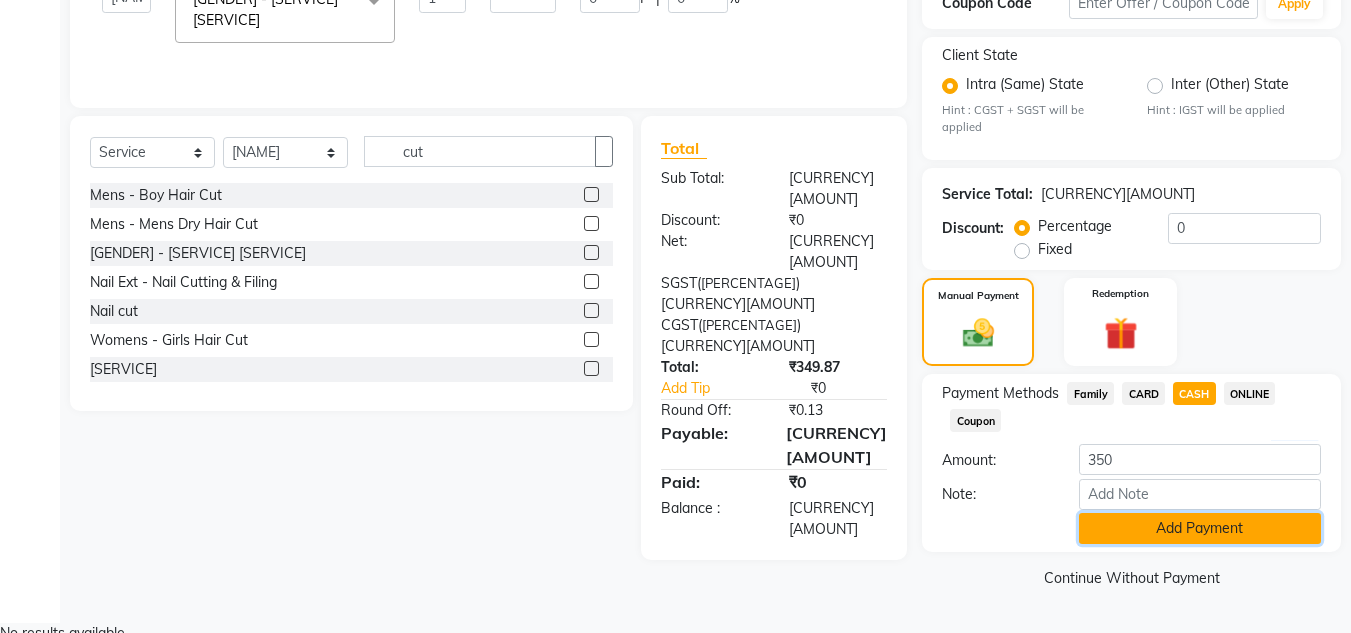 click on "Add Payment" at bounding box center [1200, 528] 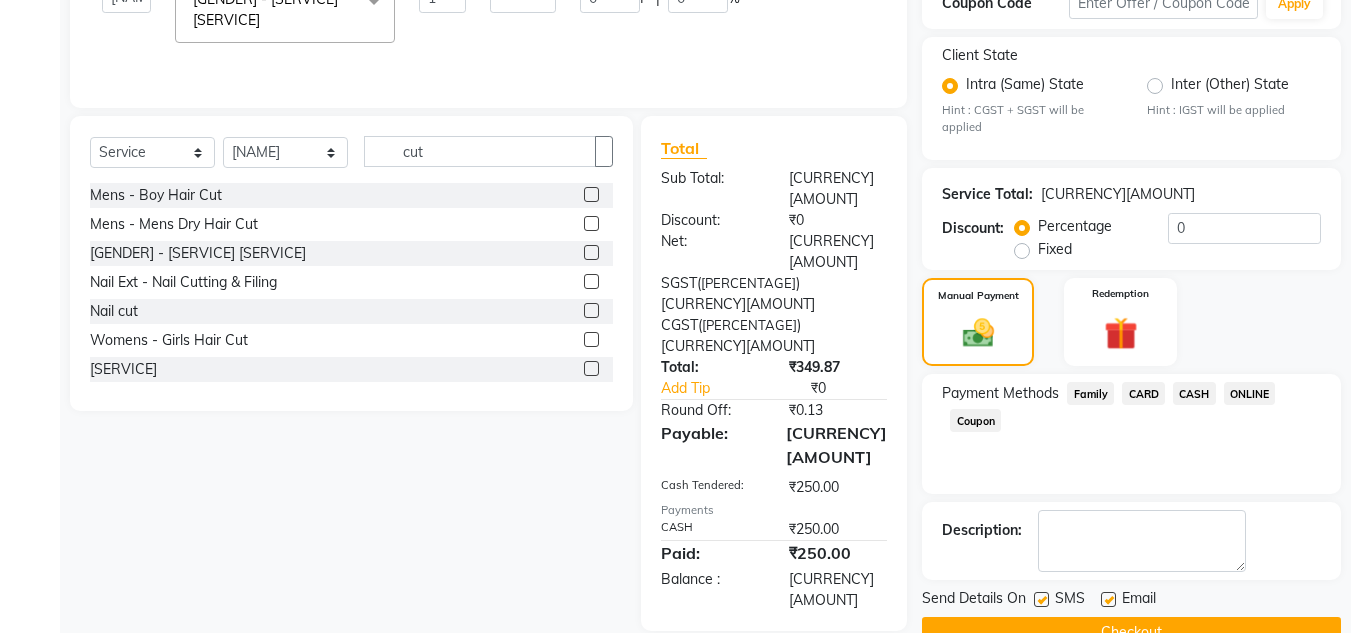 click on "ONLINE" at bounding box center [1090, 393] 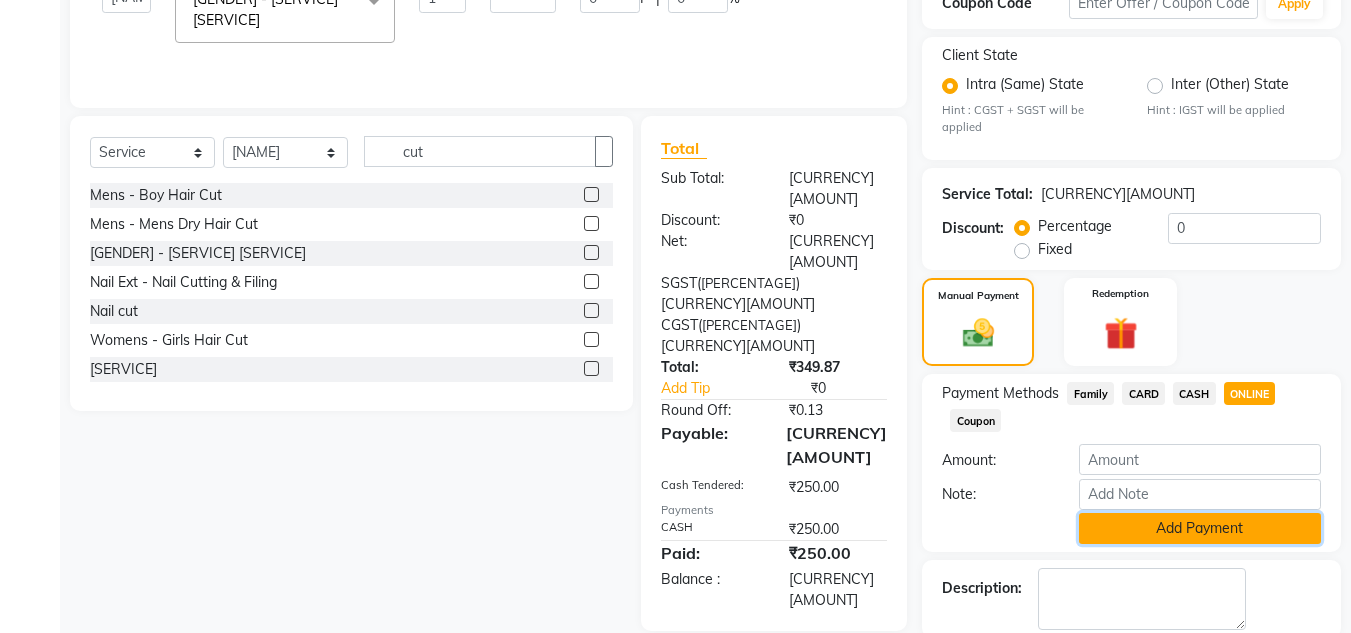 click on "Add Payment" at bounding box center (1200, 528) 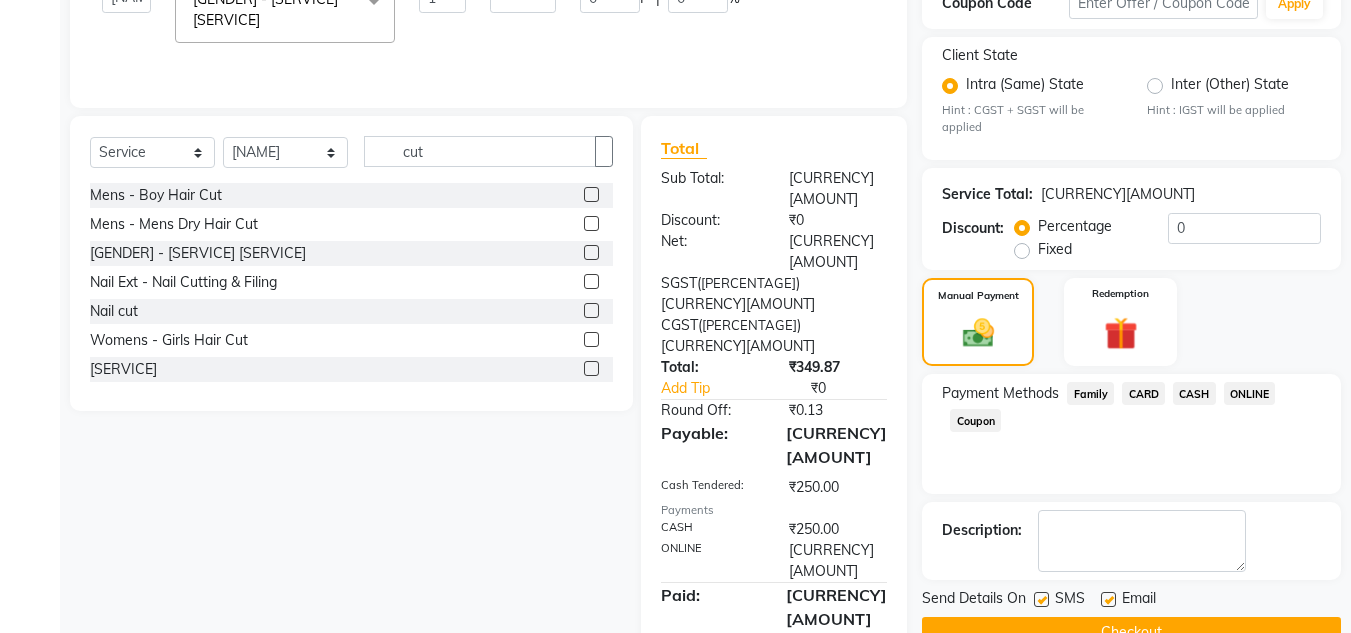 scroll, scrollTop: 418, scrollLeft: 0, axis: vertical 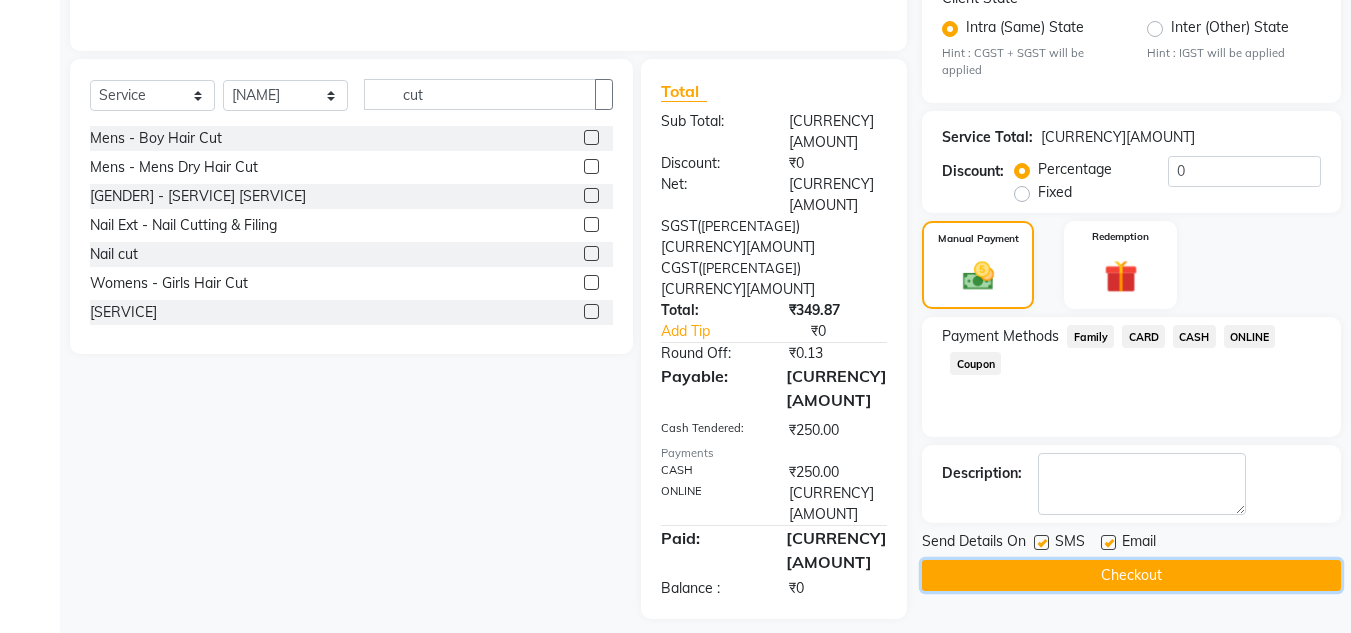 click on "Checkout" at bounding box center [1131, 575] 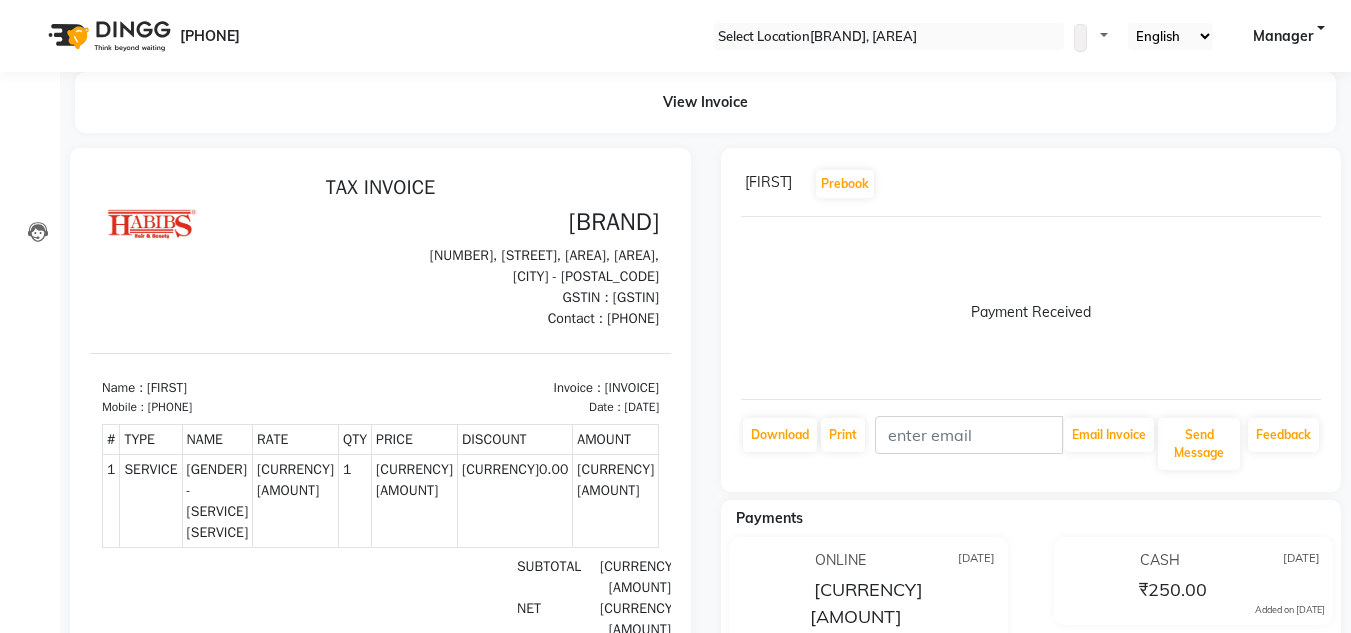 scroll, scrollTop: 0, scrollLeft: 0, axis: both 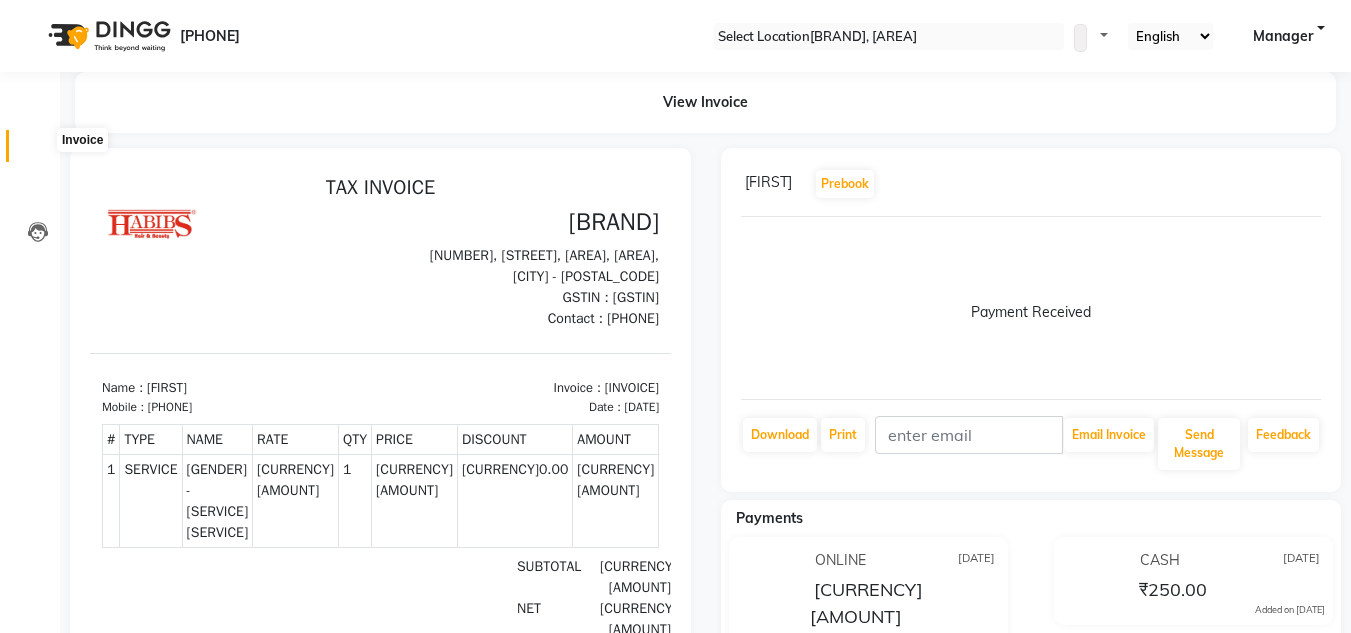 click at bounding box center [37, 151] 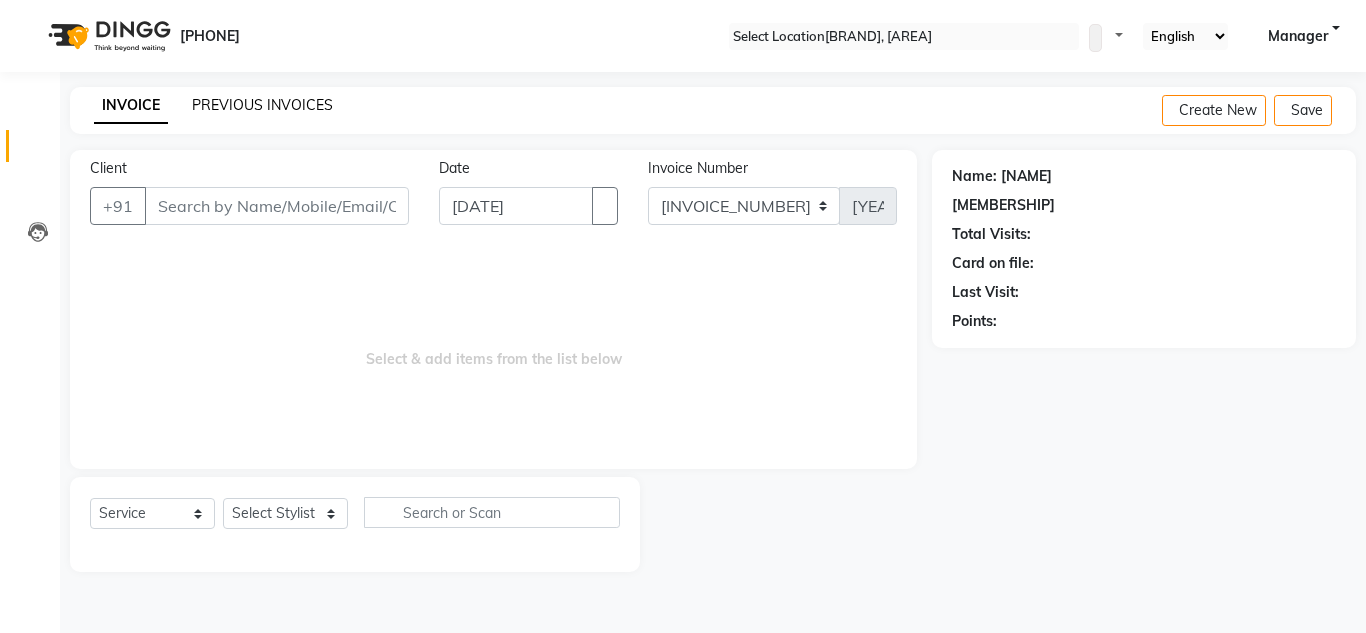 click on "PREVIOUS INVOICES" at bounding box center [262, 105] 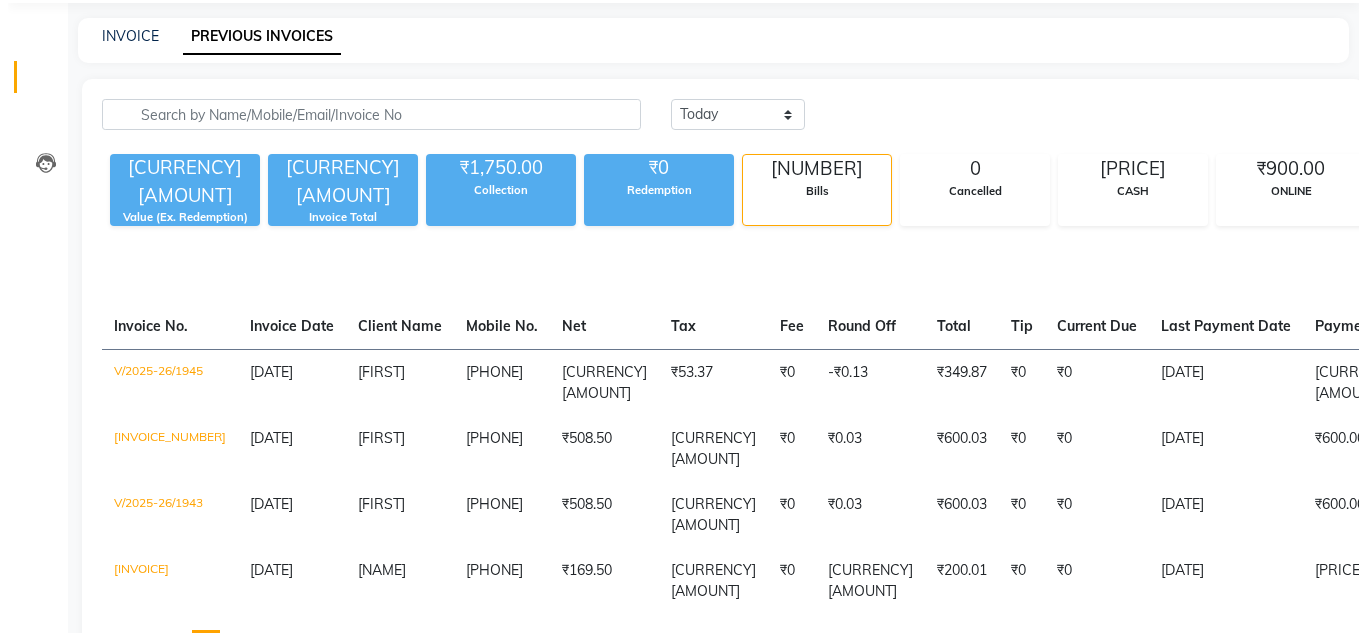 scroll, scrollTop: 0, scrollLeft: 0, axis: both 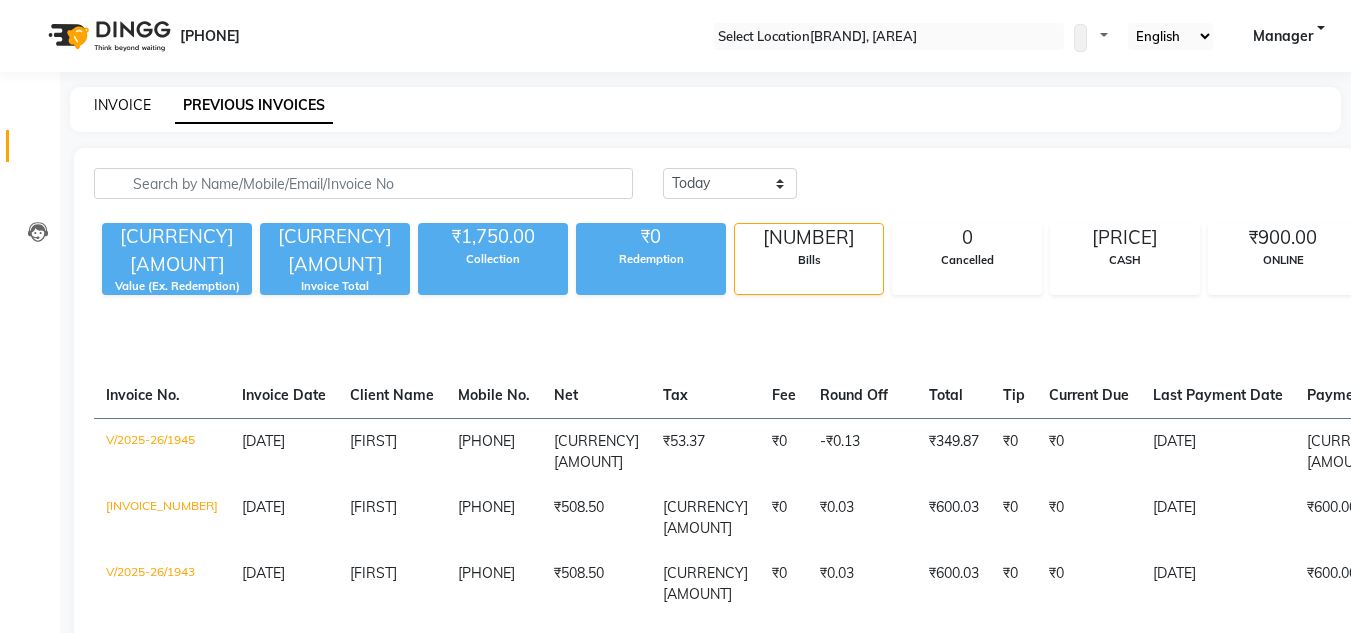 click on "INVOICE" at bounding box center [122, 105] 